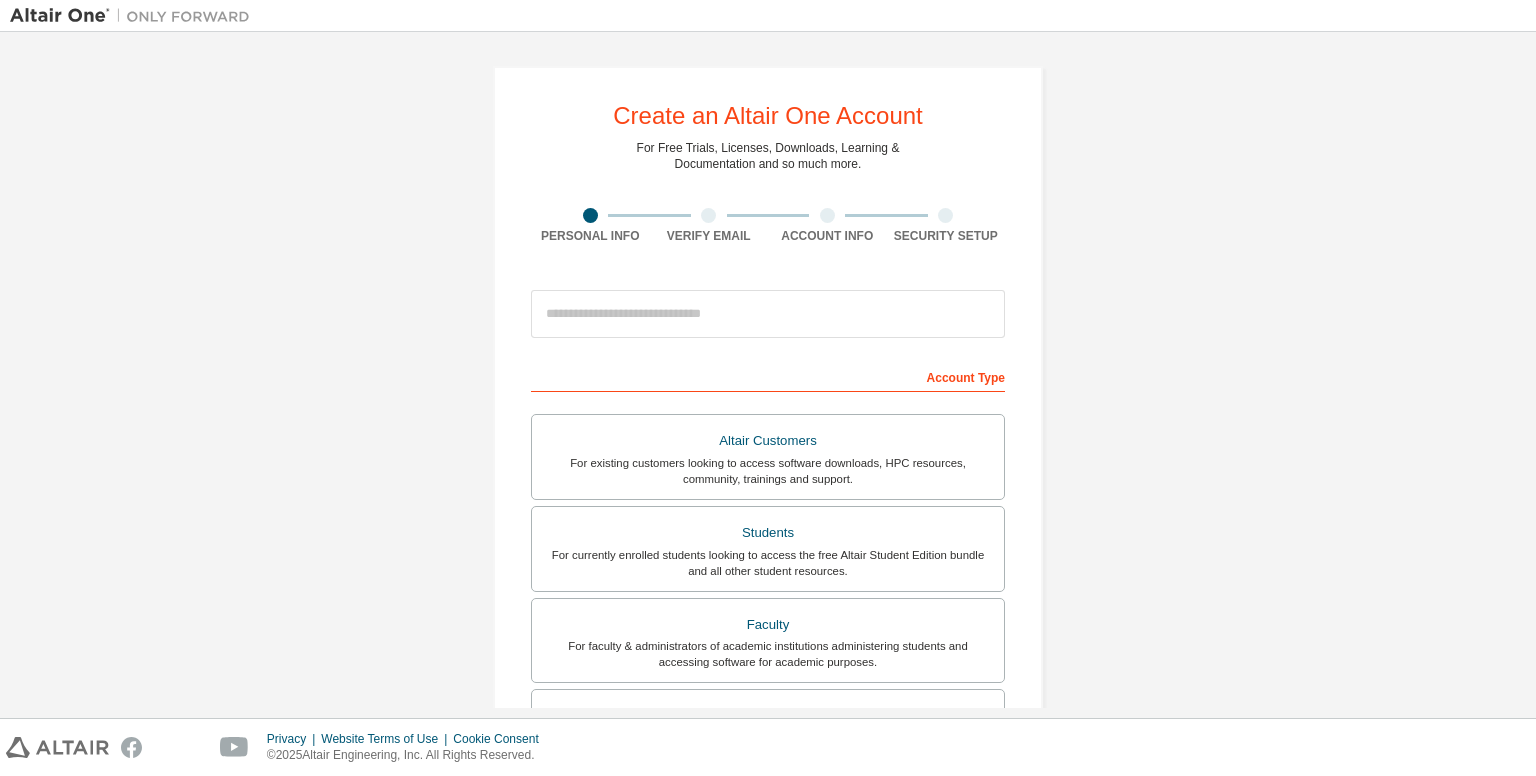 scroll, scrollTop: 0, scrollLeft: 0, axis: both 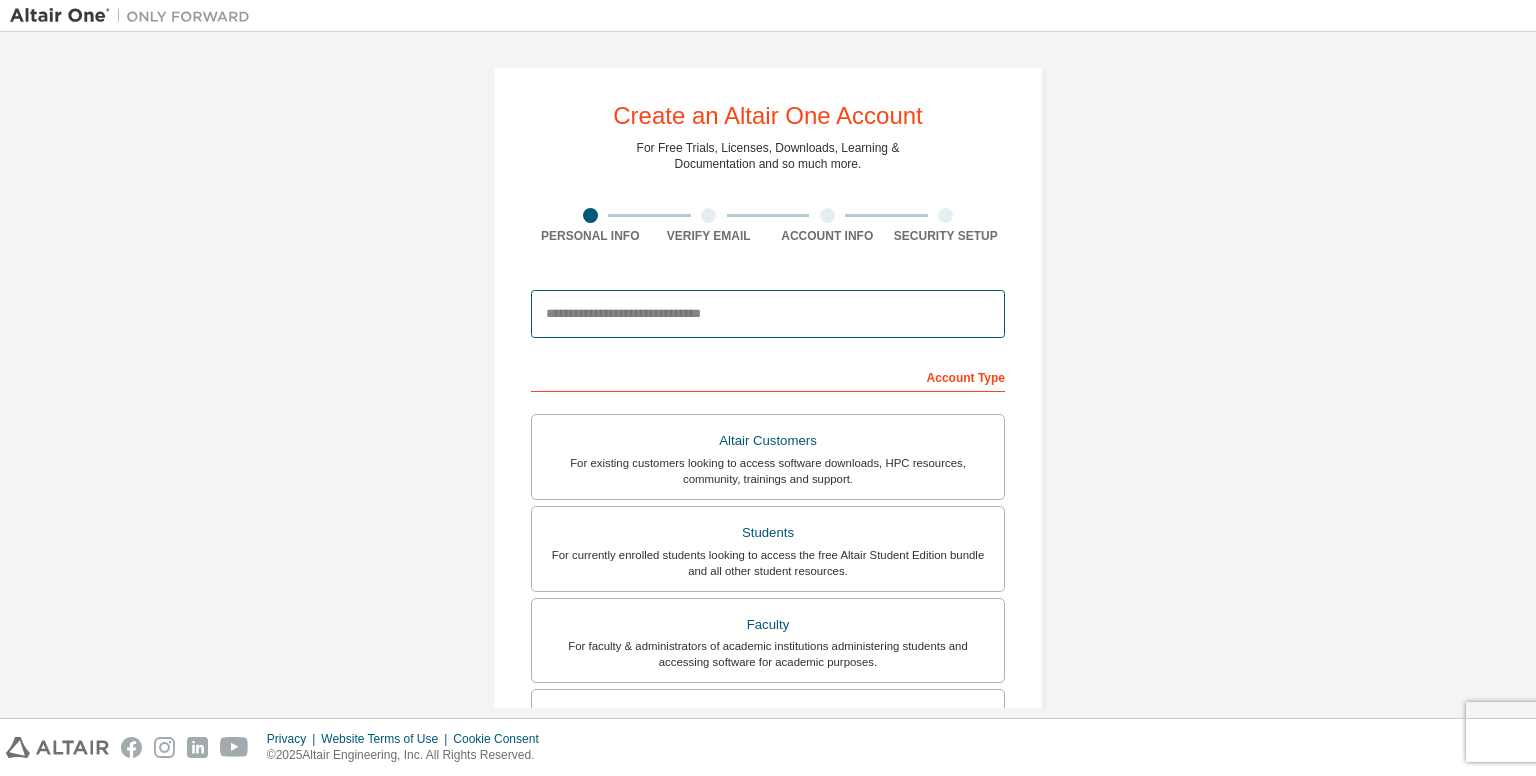 click at bounding box center [768, 314] 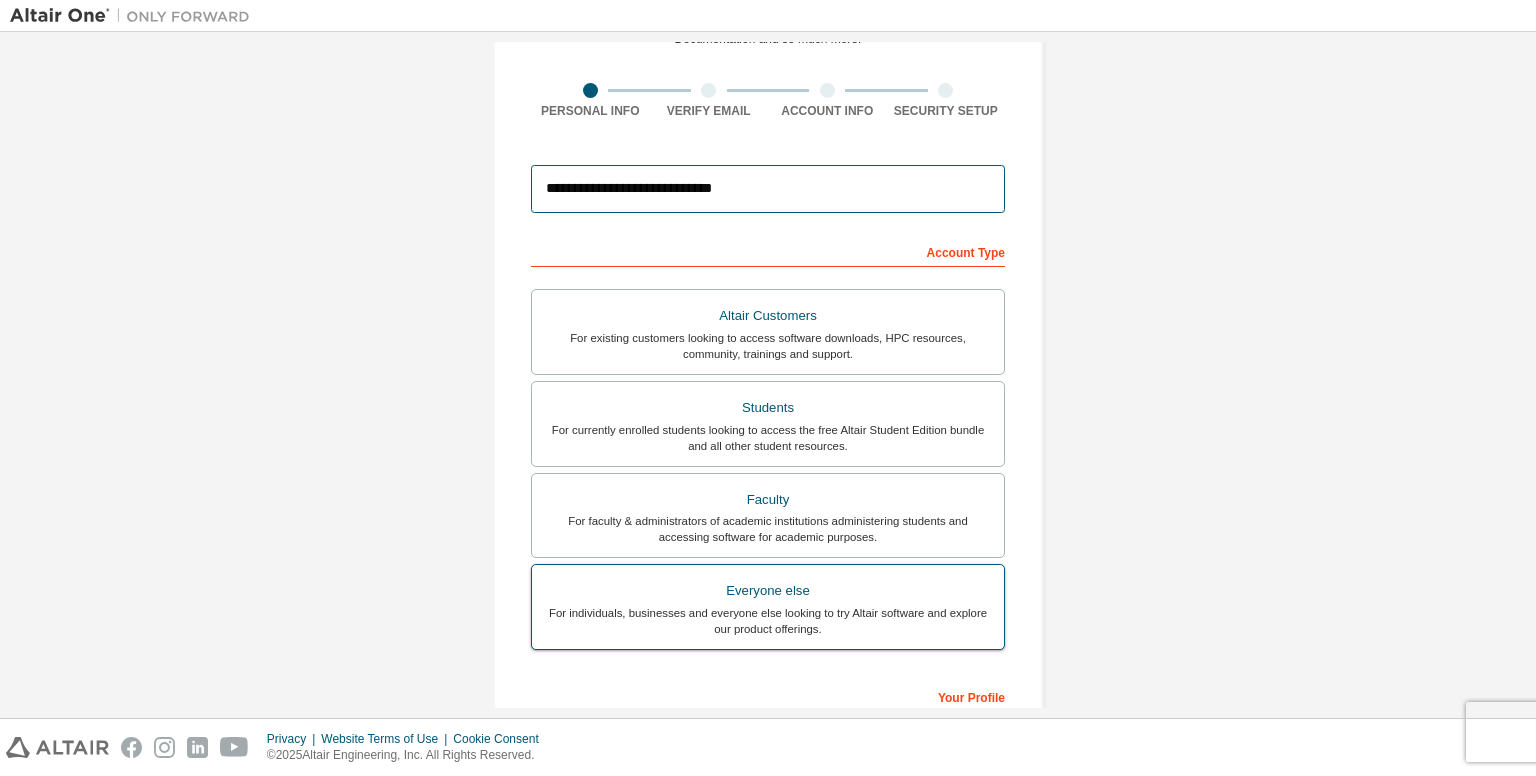 scroll, scrollTop: 300, scrollLeft: 0, axis: vertical 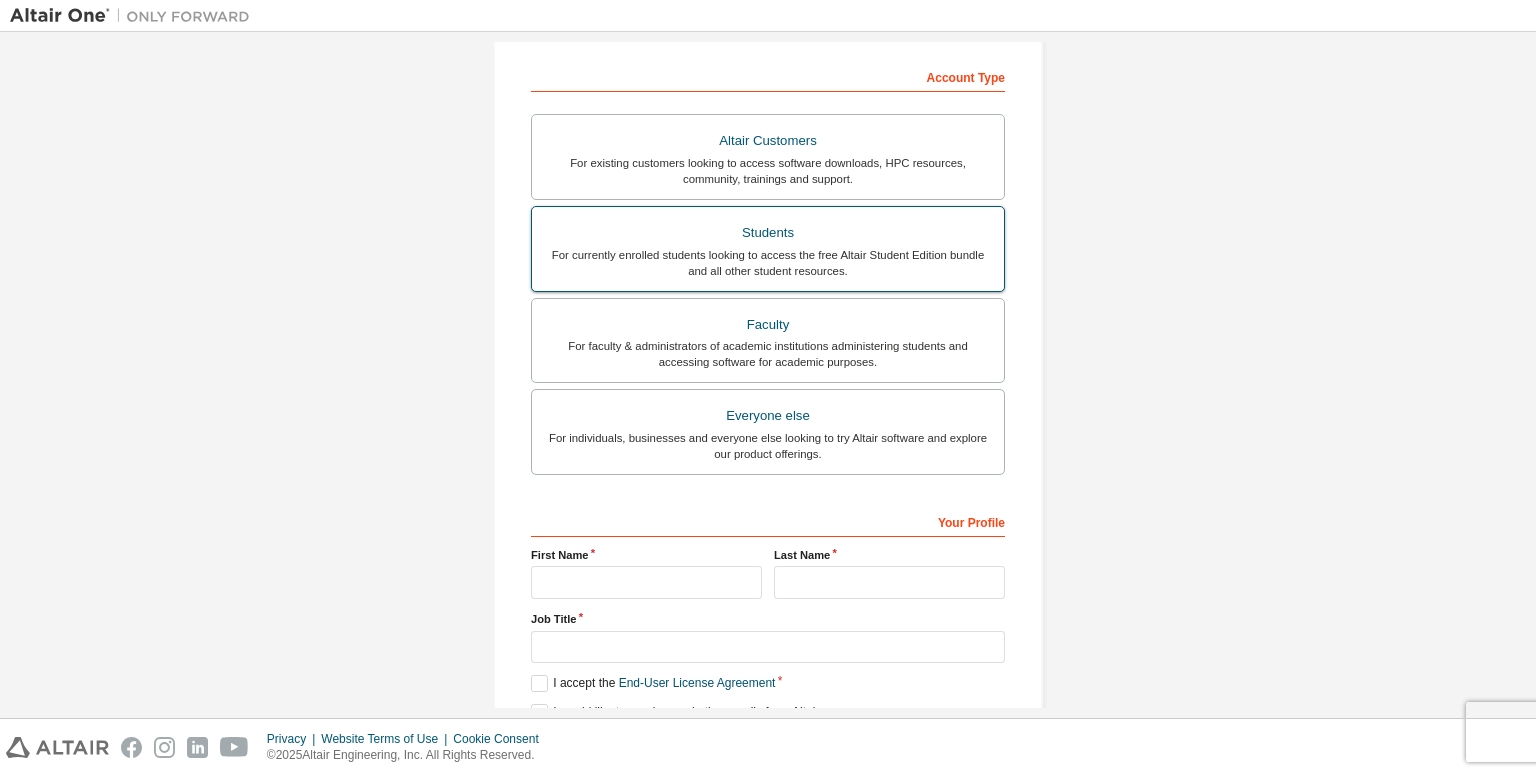type on "**********" 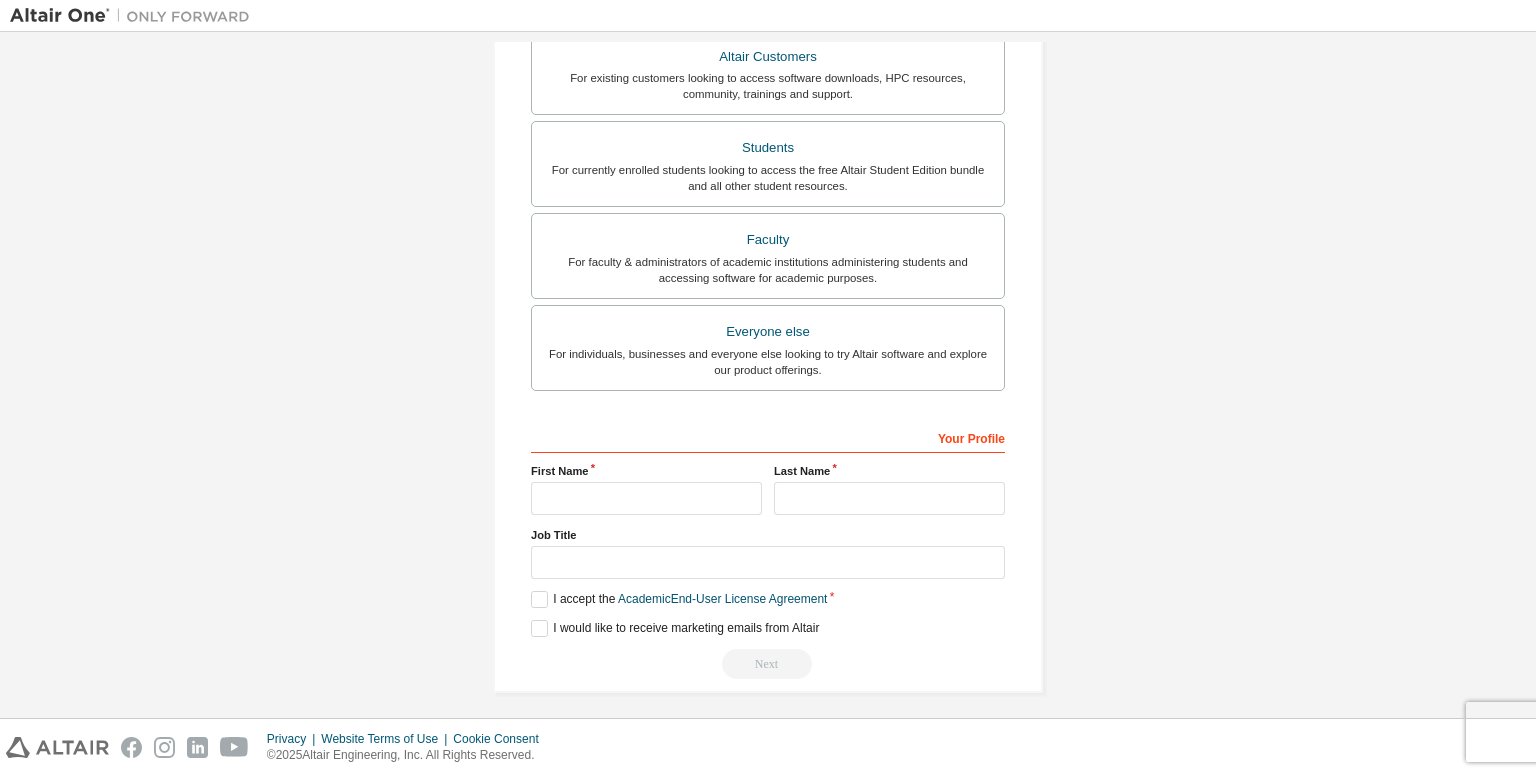 scroll, scrollTop: 440, scrollLeft: 0, axis: vertical 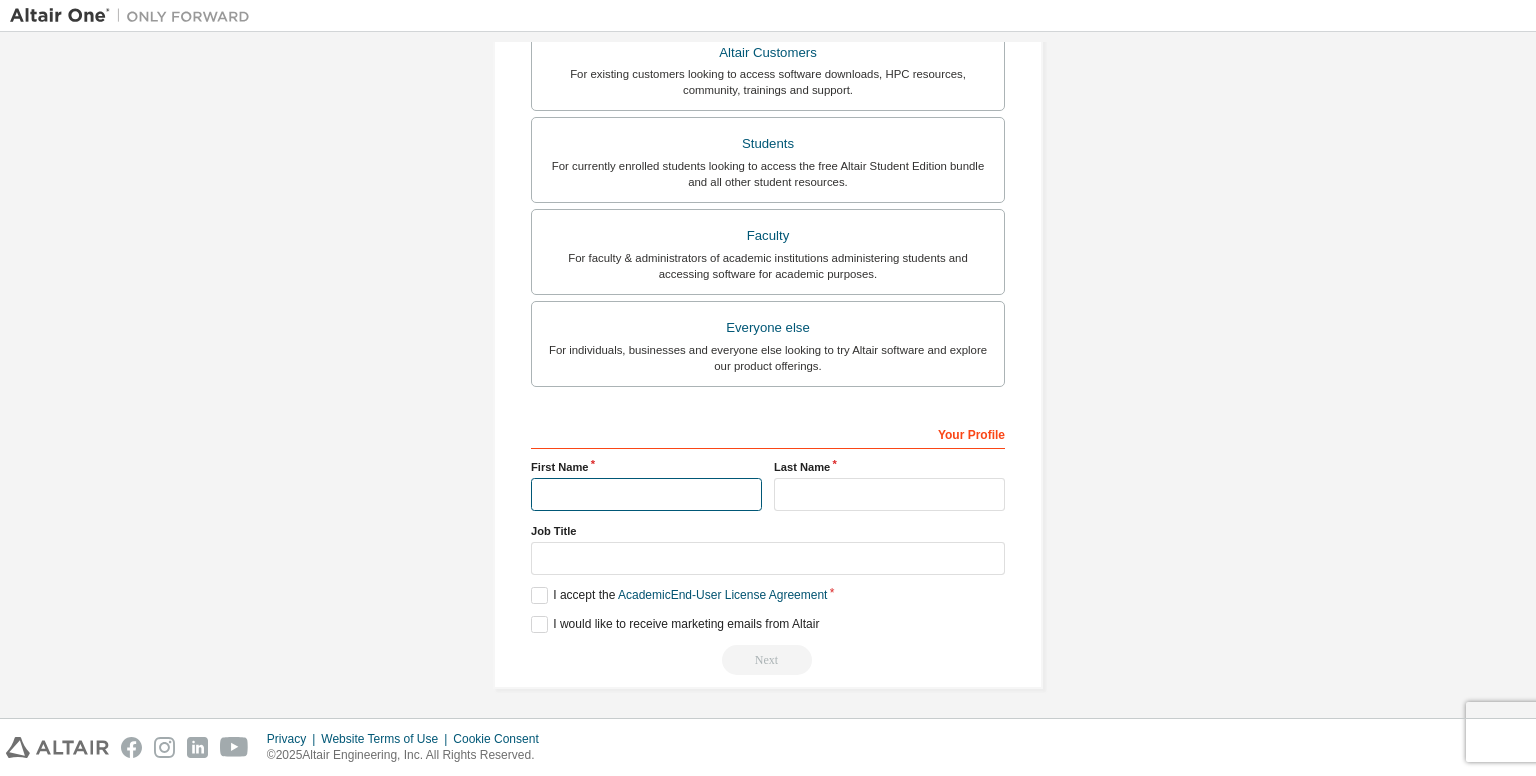 click at bounding box center (646, 494) 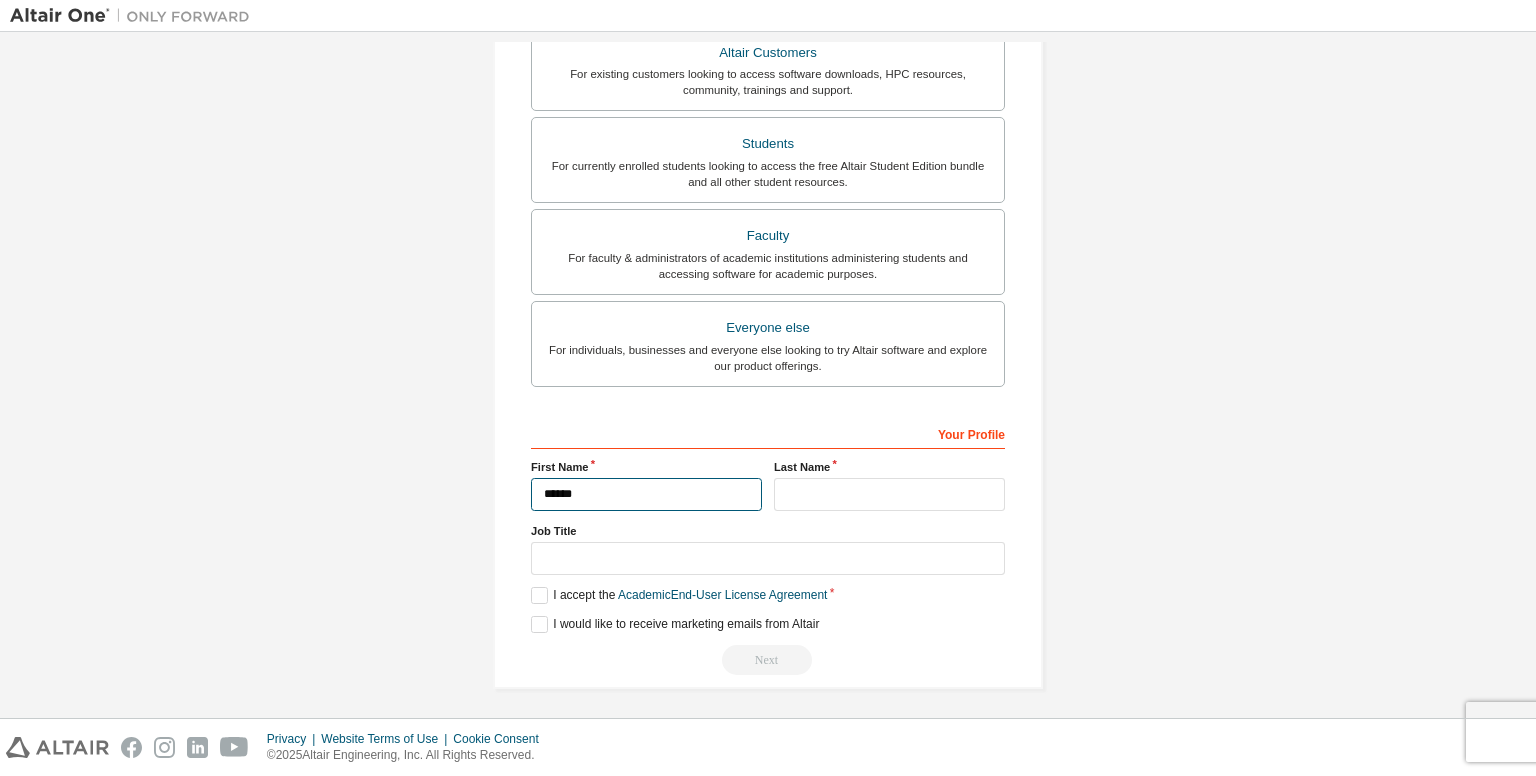 type on "******" 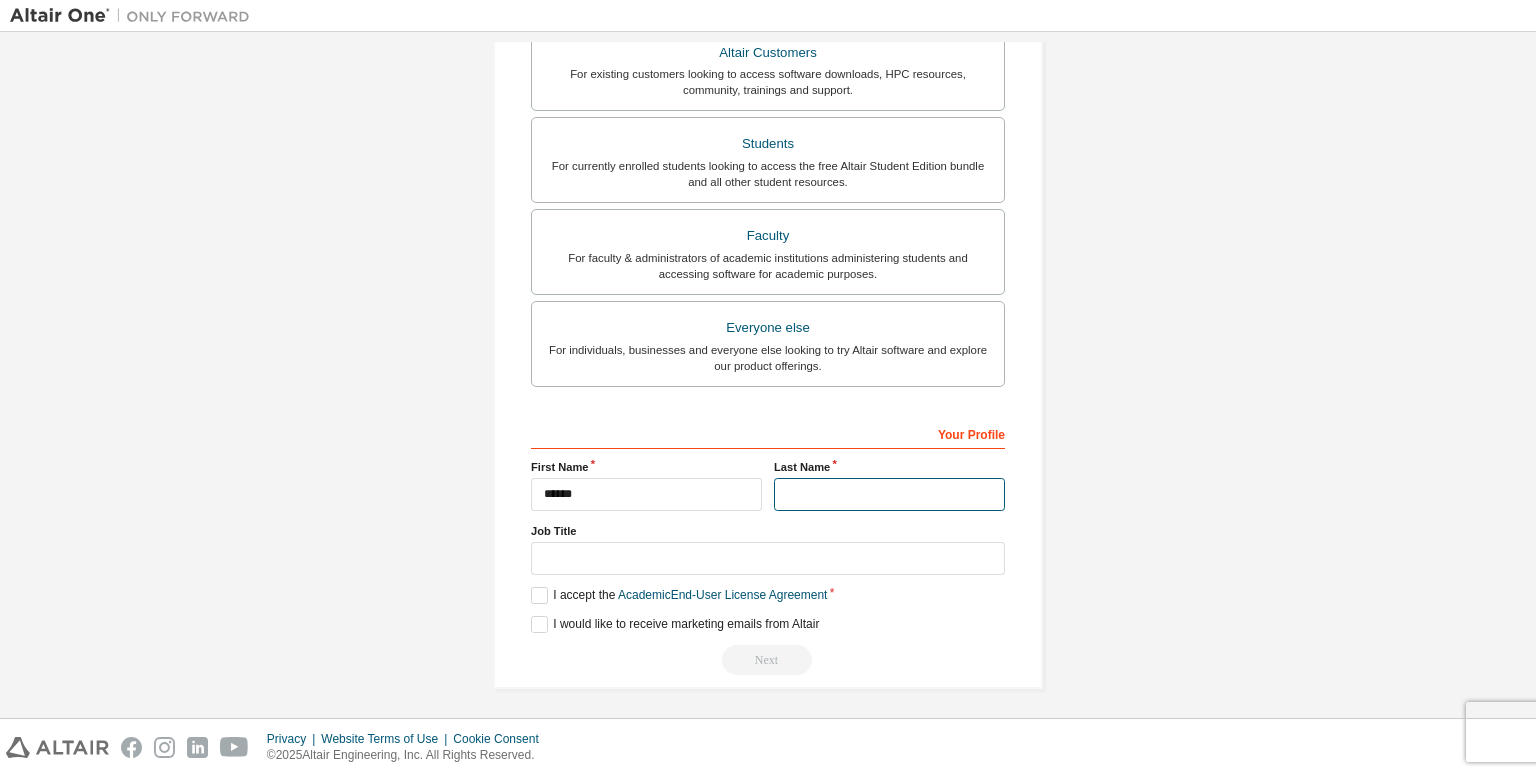 click at bounding box center (889, 494) 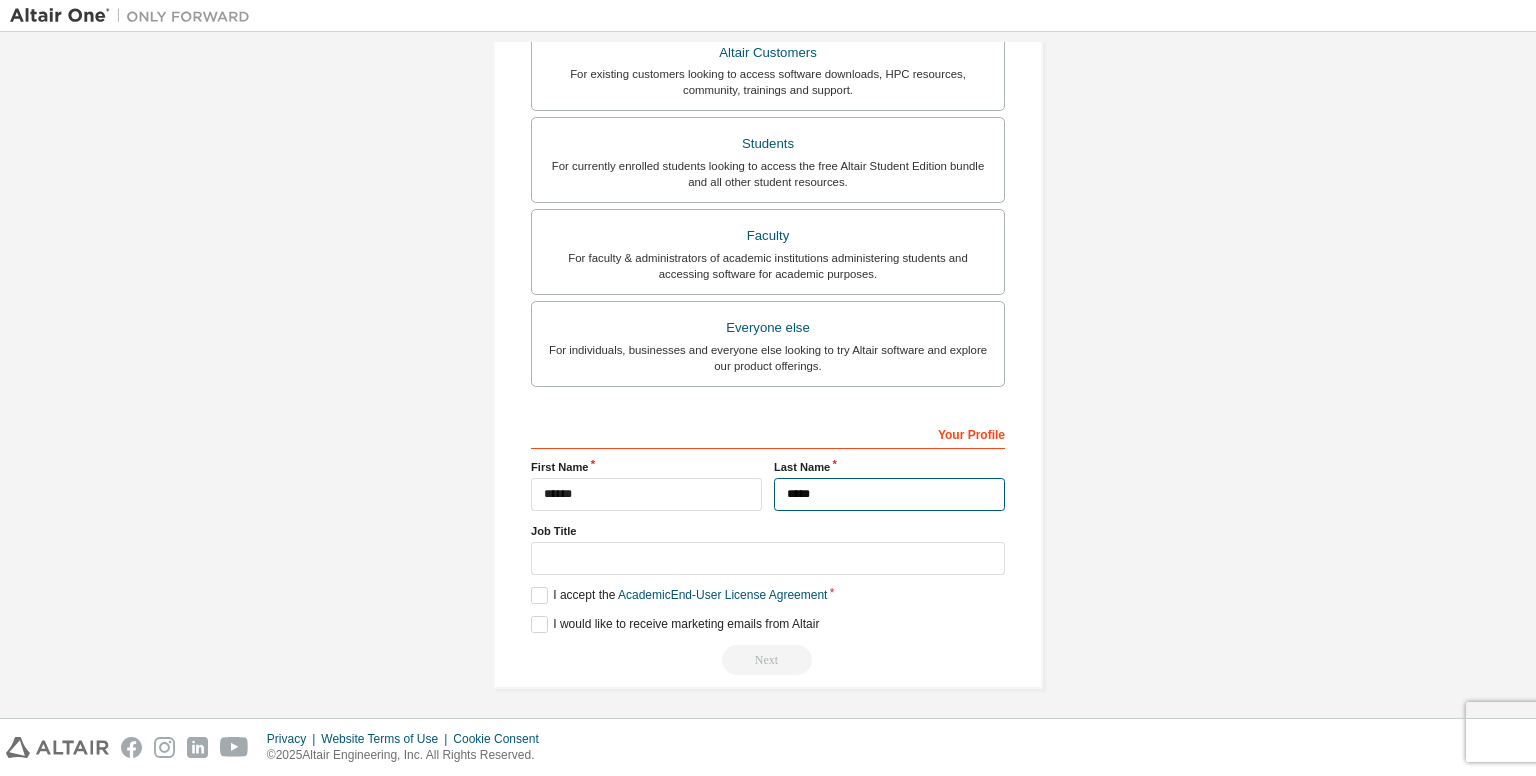 type on "*****" 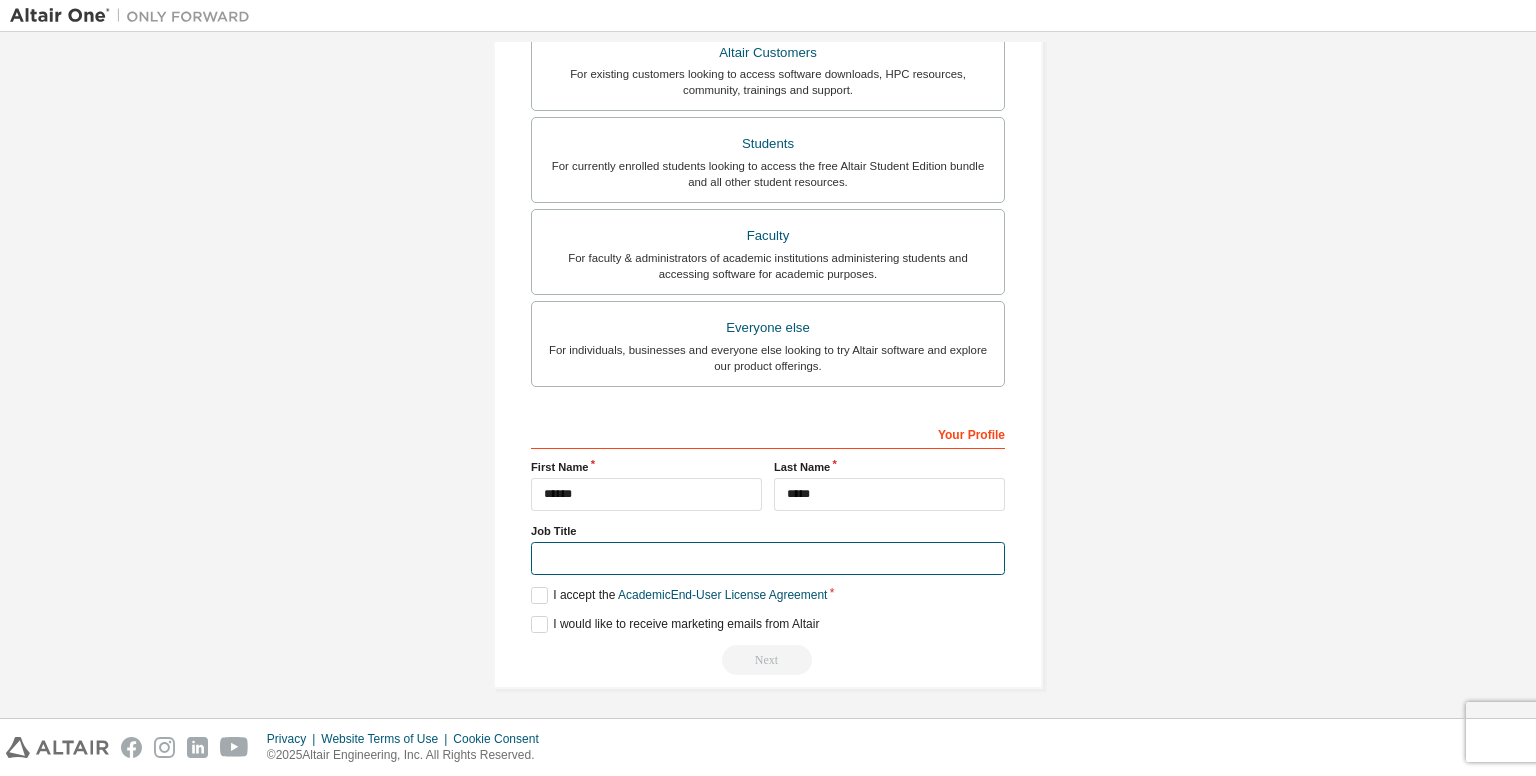 click at bounding box center (768, 558) 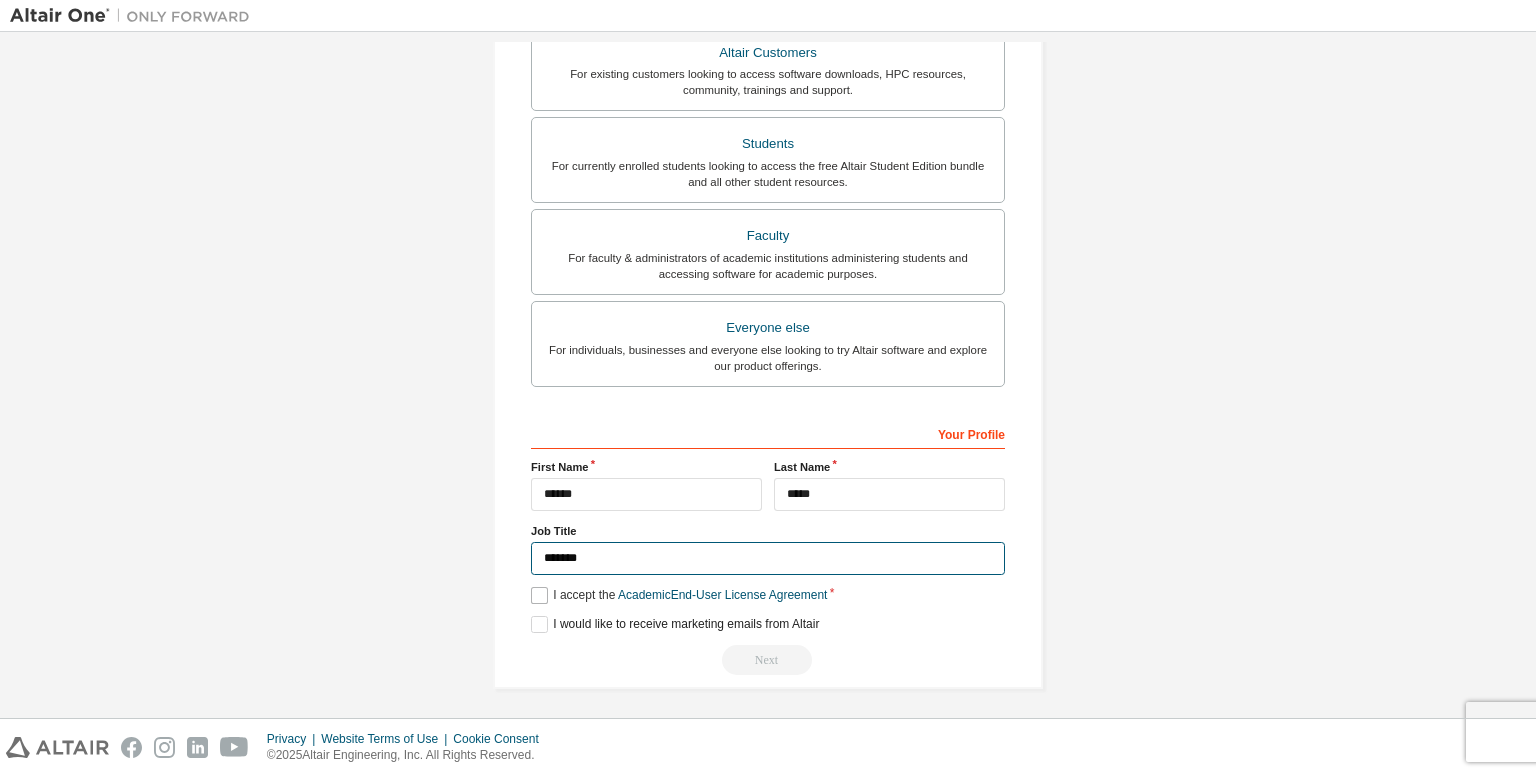 type on "*******" 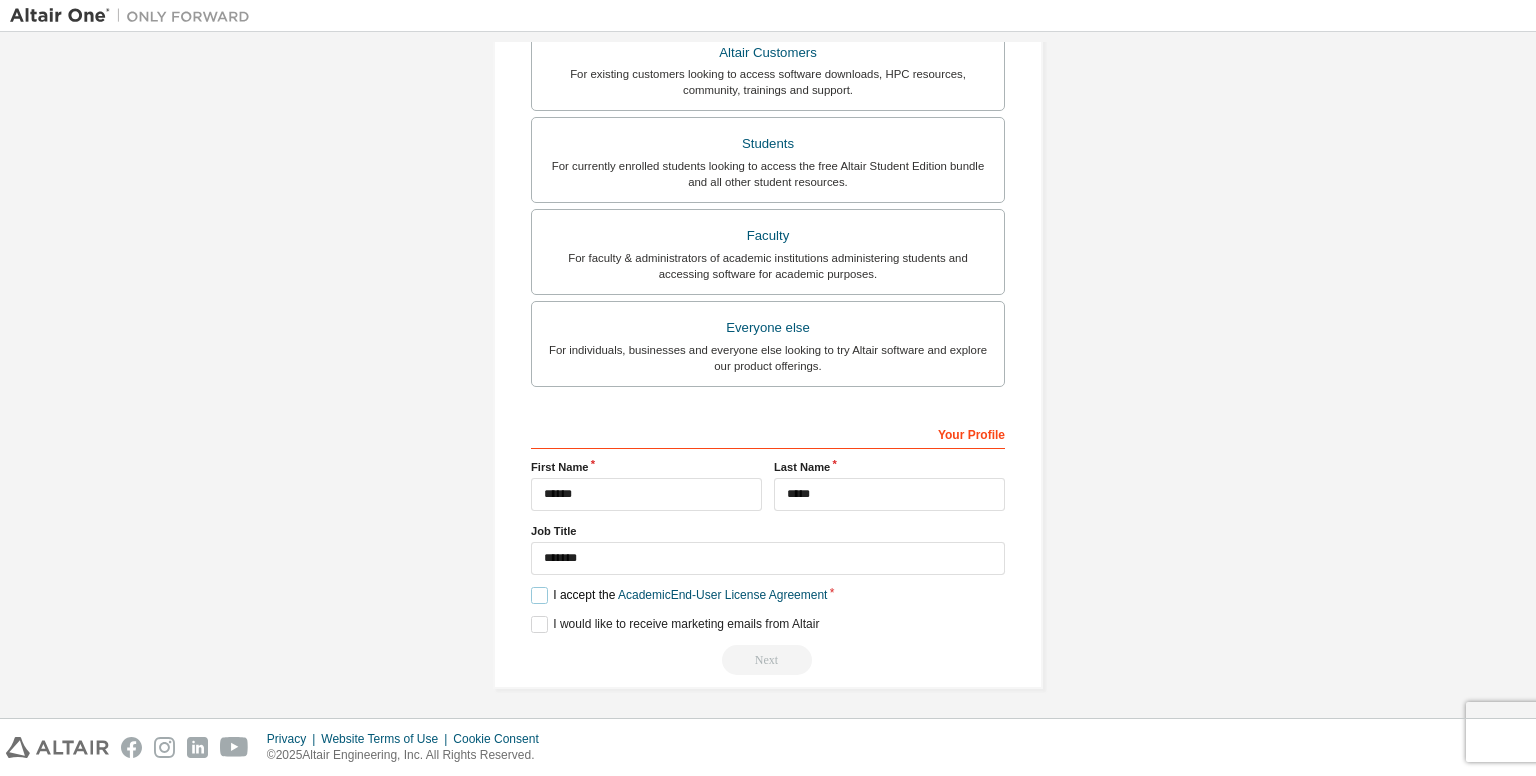 click on "I accept the   Academic   End-User License Agreement" at bounding box center [679, 595] 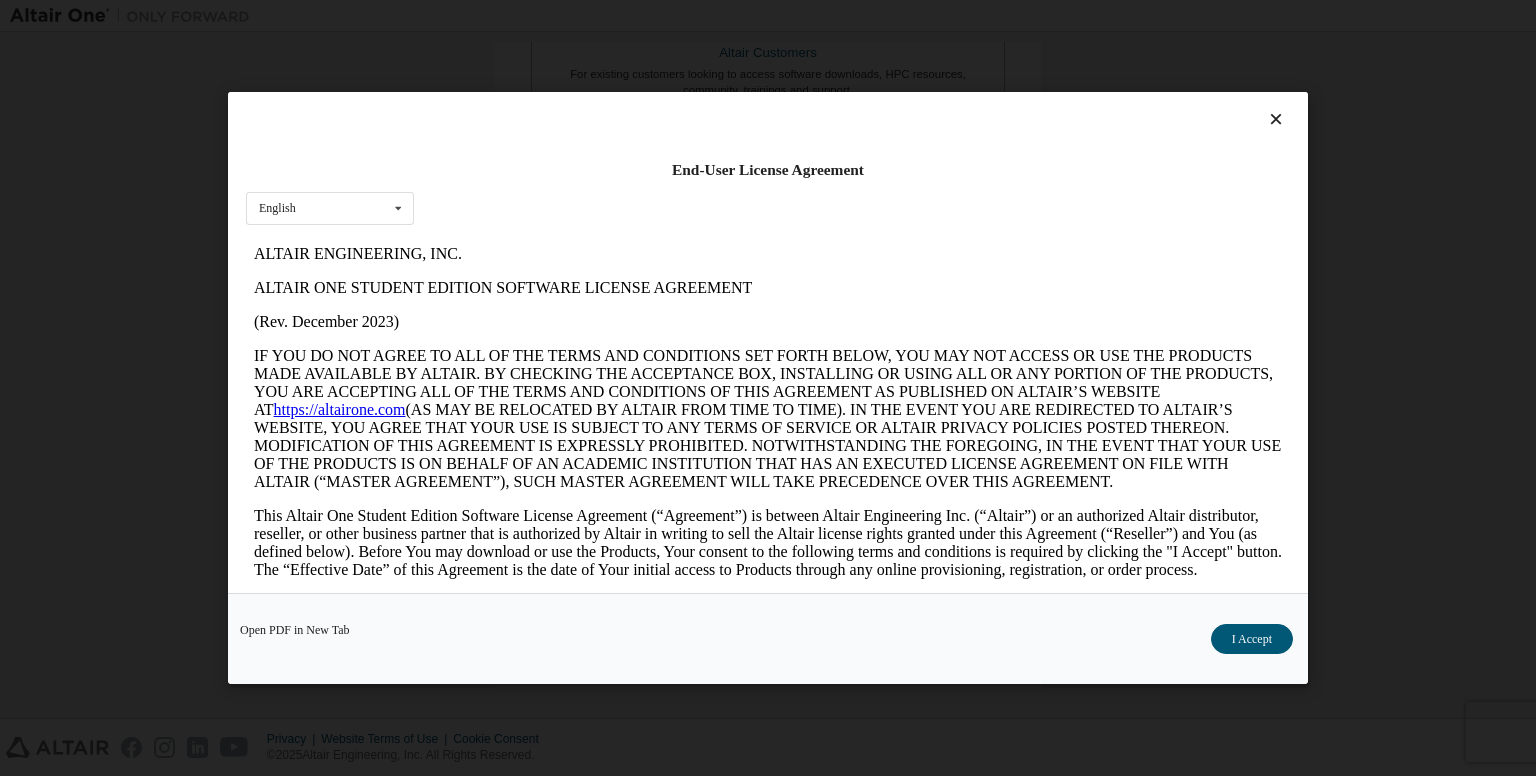 scroll, scrollTop: 0, scrollLeft: 0, axis: both 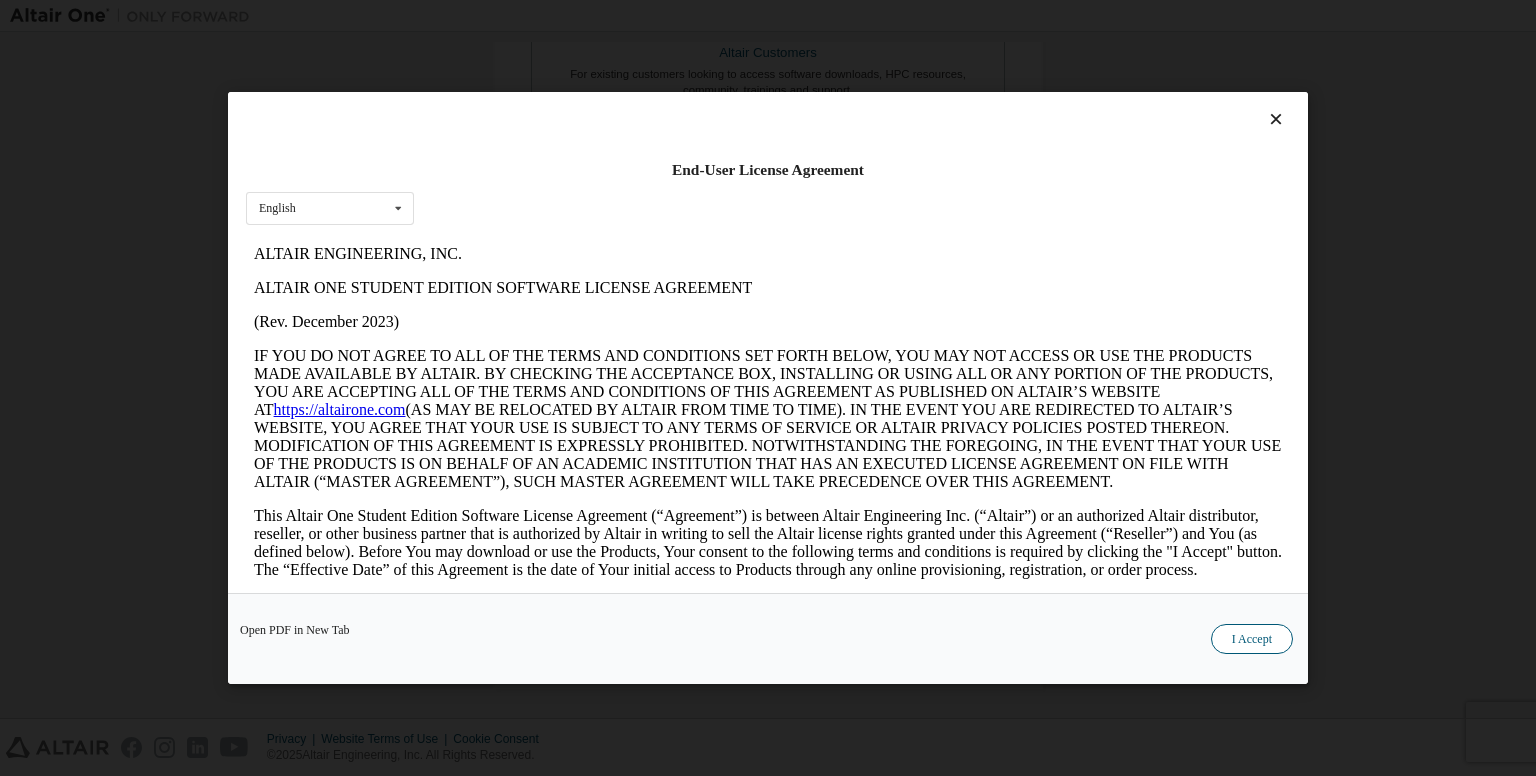 click on "I Accept" at bounding box center [1252, 639] 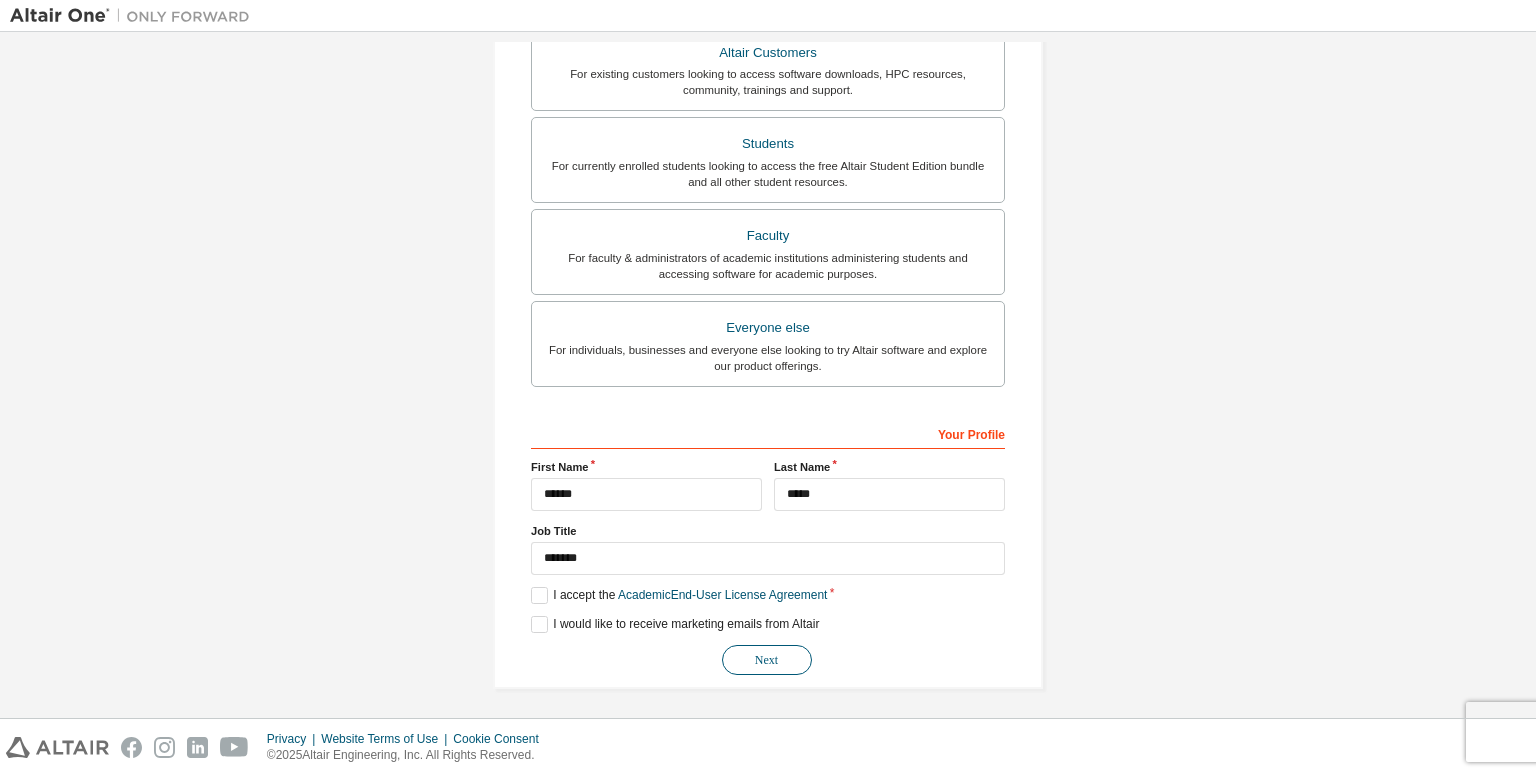click on "Next" at bounding box center [767, 660] 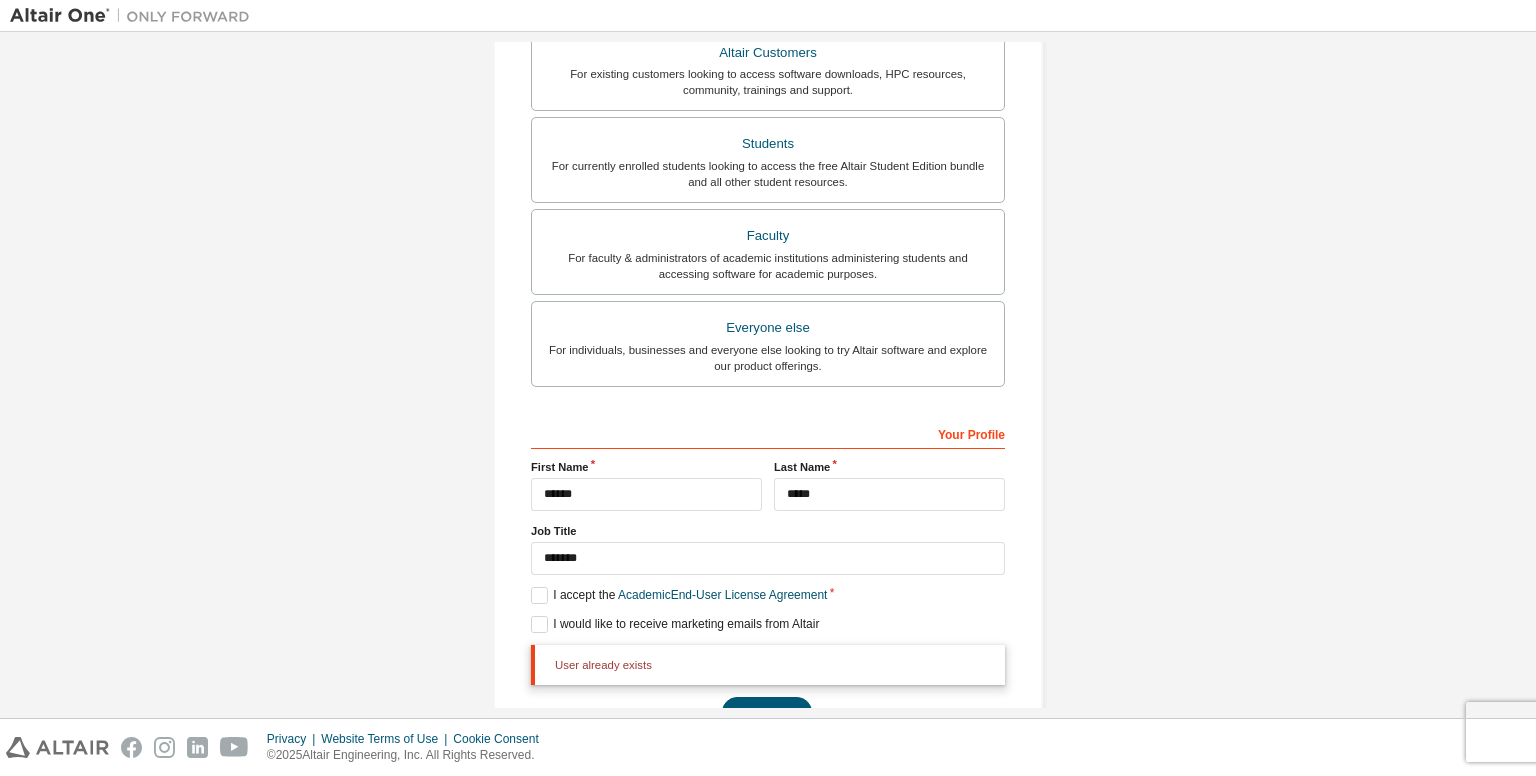 scroll, scrollTop: 492, scrollLeft: 0, axis: vertical 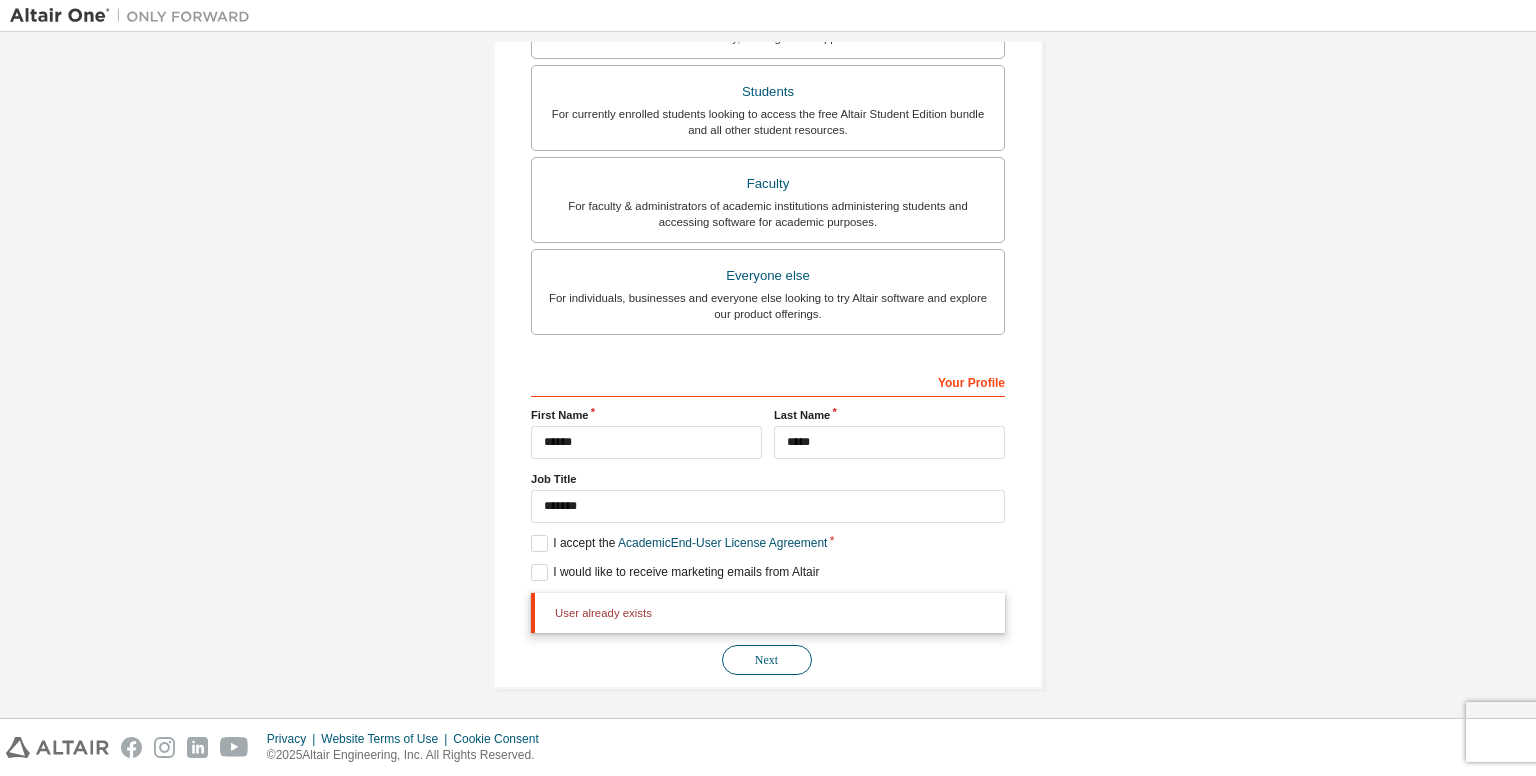 click on "Next" at bounding box center [767, 660] 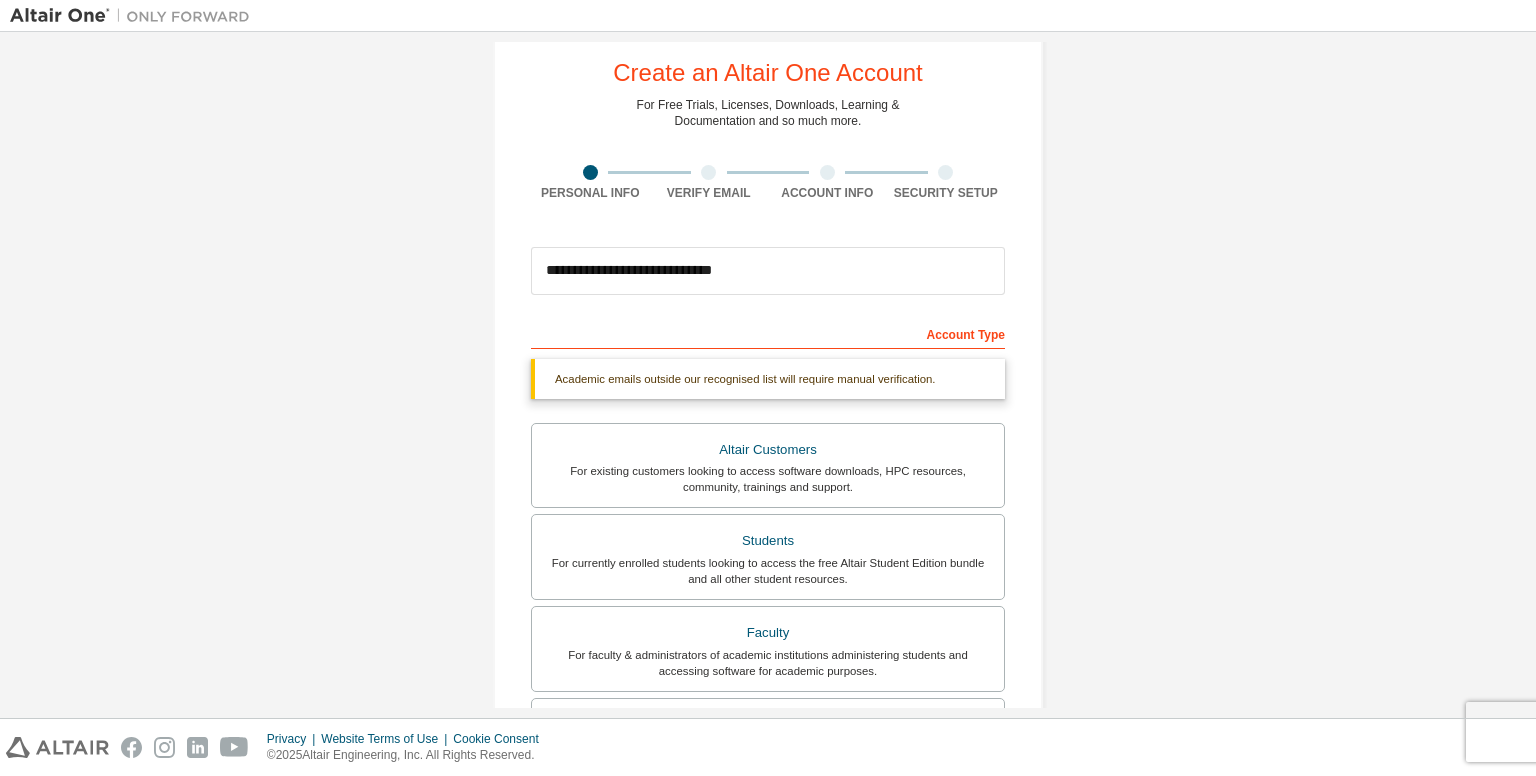 scroll, scrollTop: 0, scrollLeft: 0, axis: both 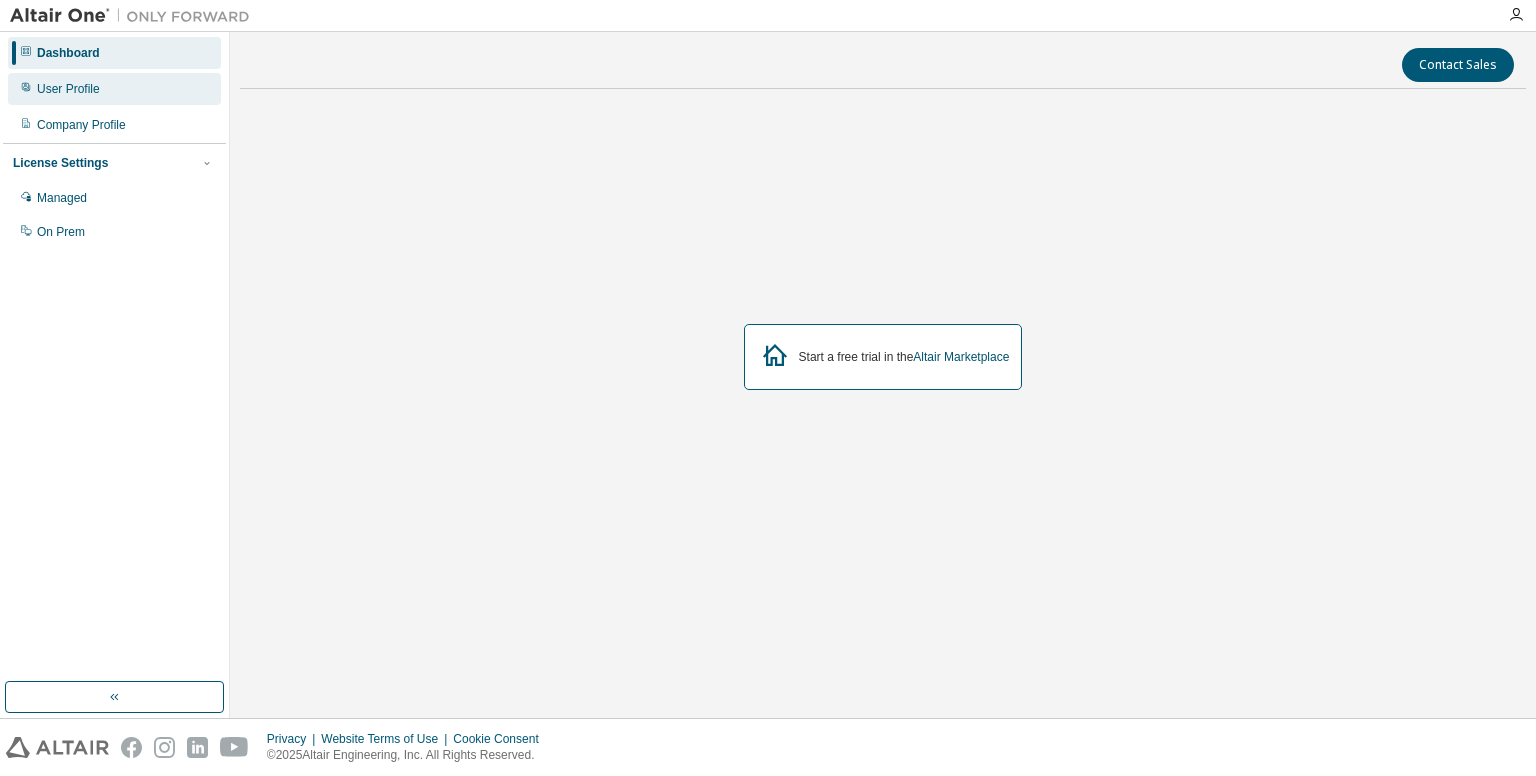 click on "User Profile" at bounding box center [114, 89] 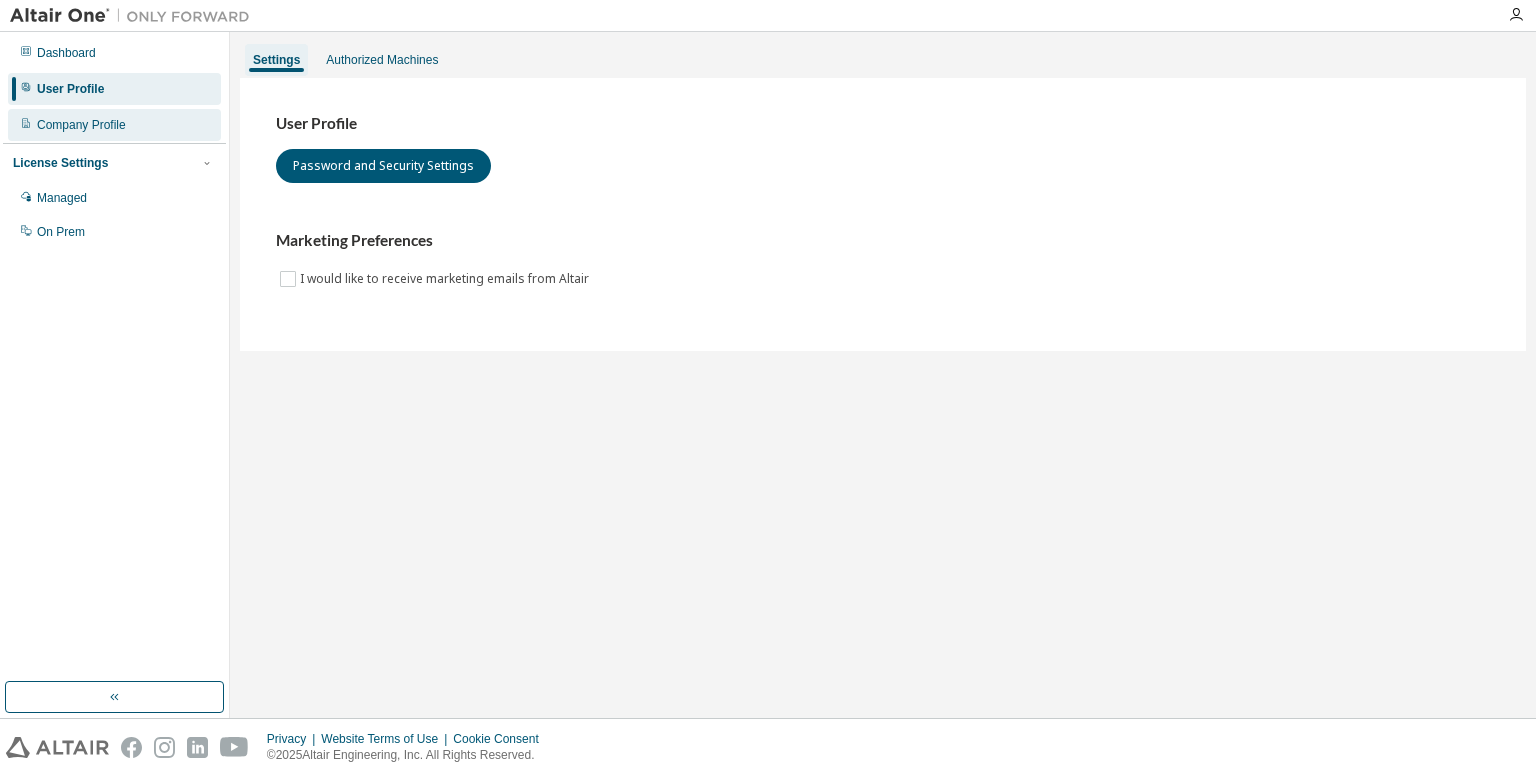 click on "Company Profile" at bounding box center (114, 125) 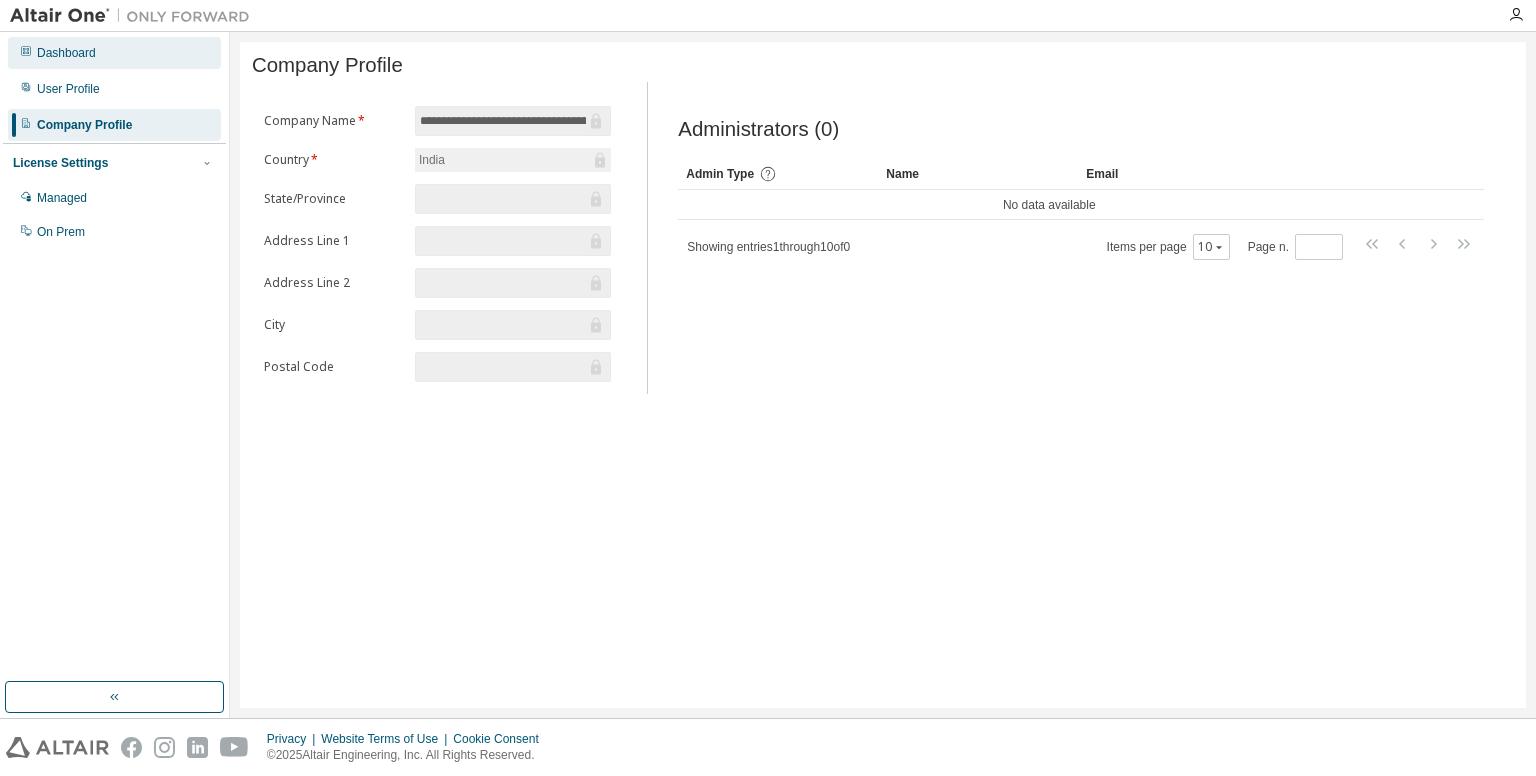 click on "Dashboard" at bounding box center [114, 53] 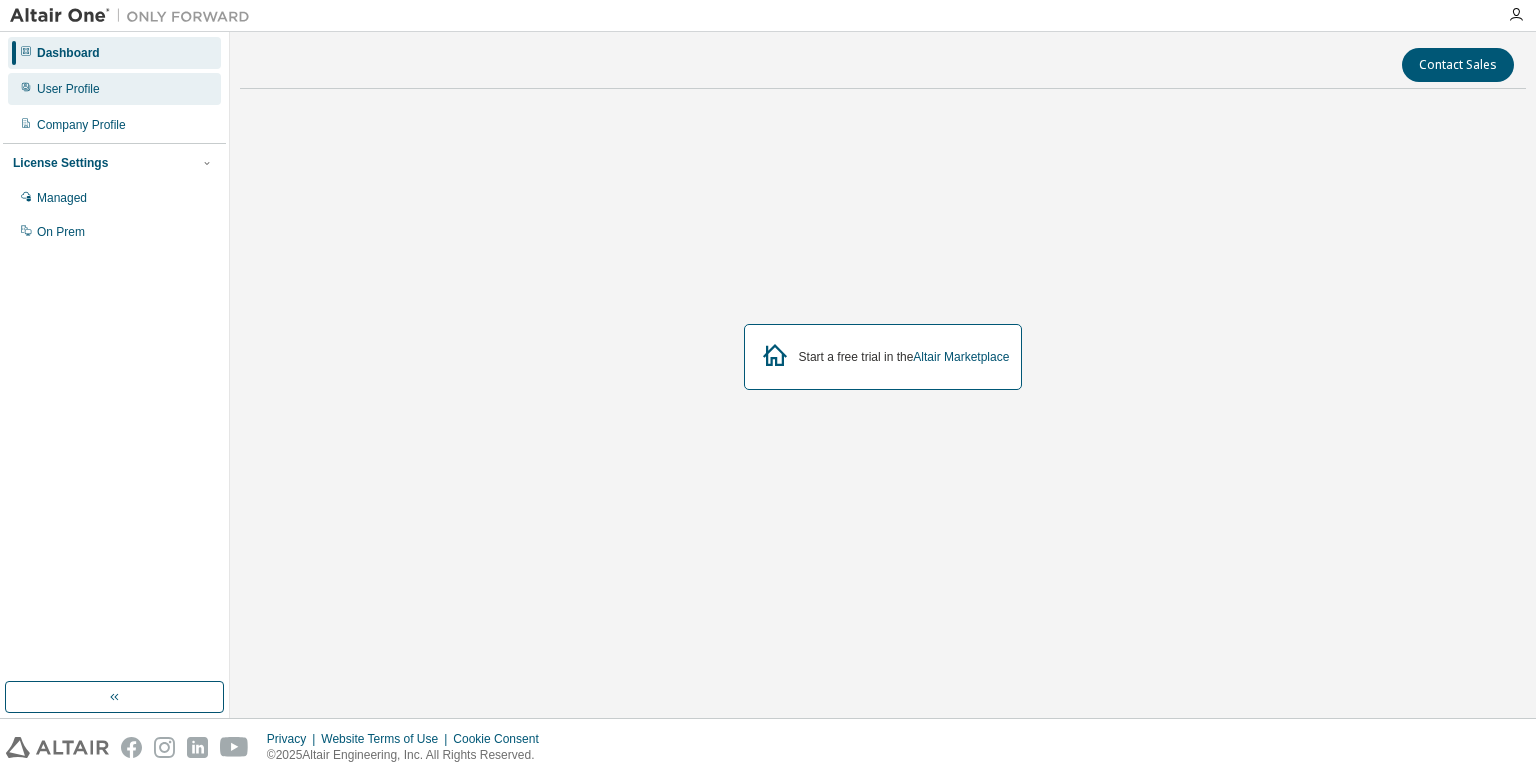 click on "User Profile" at bounding box center [114, 89] 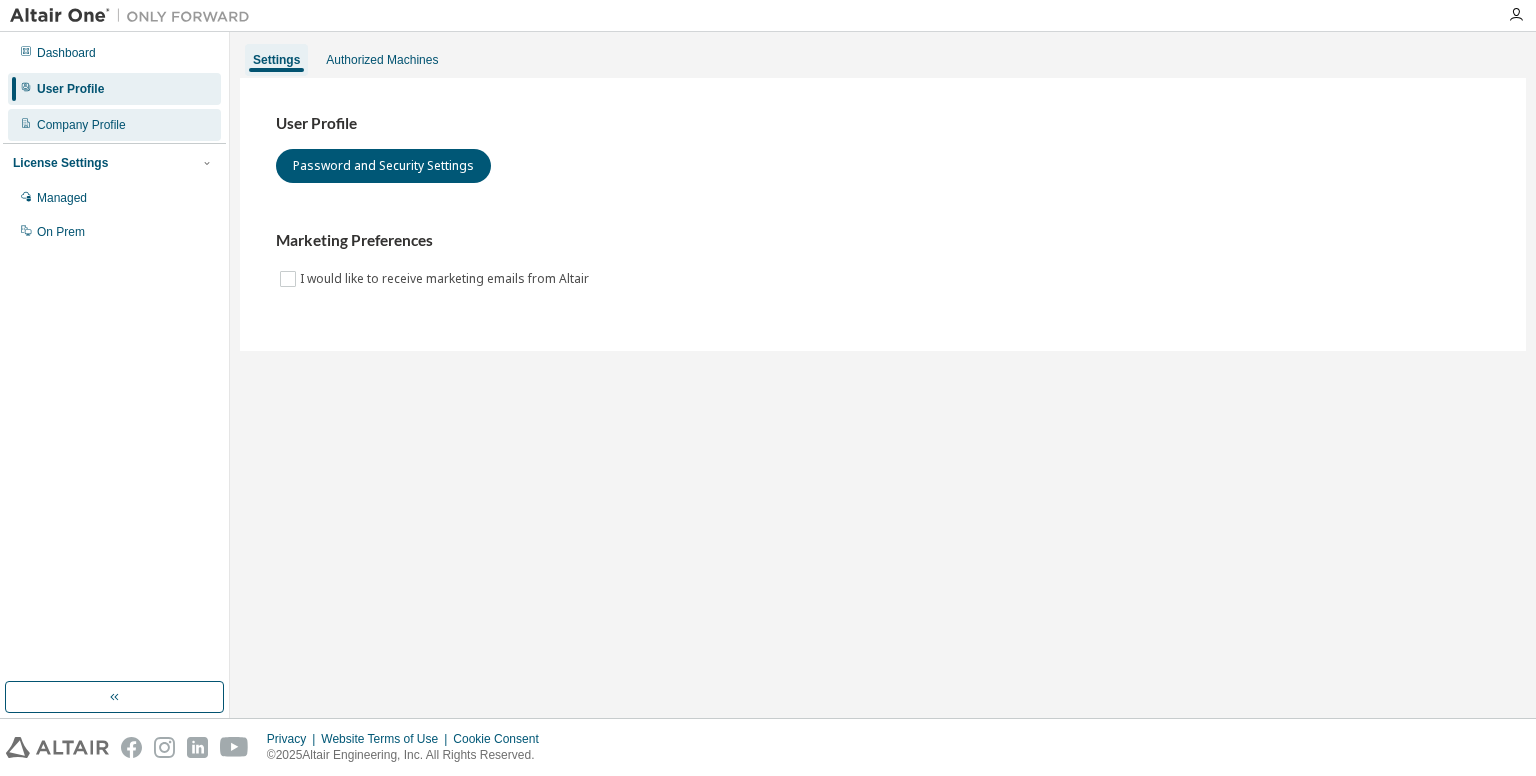 click on "Company Profile" at bounding box center [81, 125] 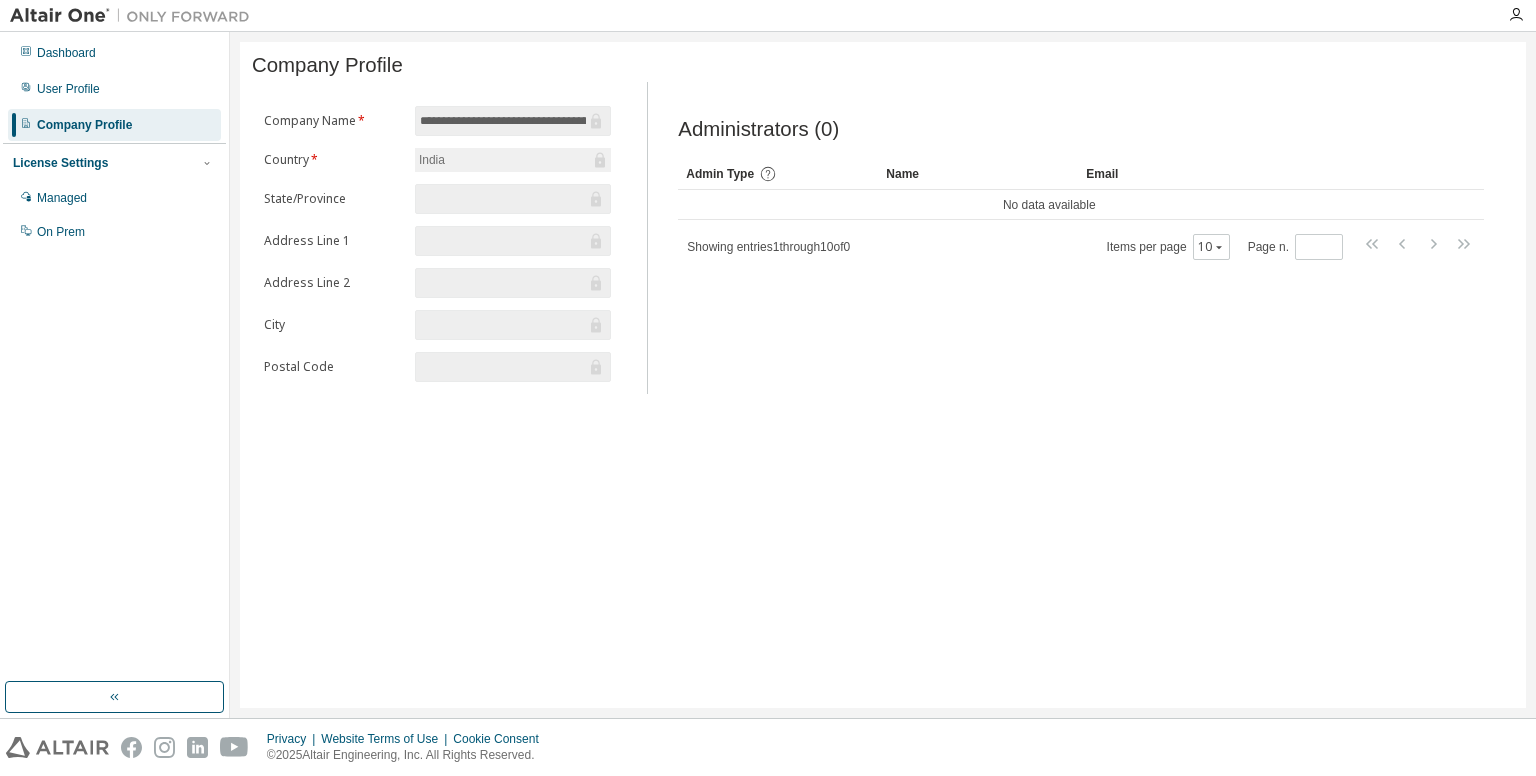 click on "India" at bounding box center (513, 160) 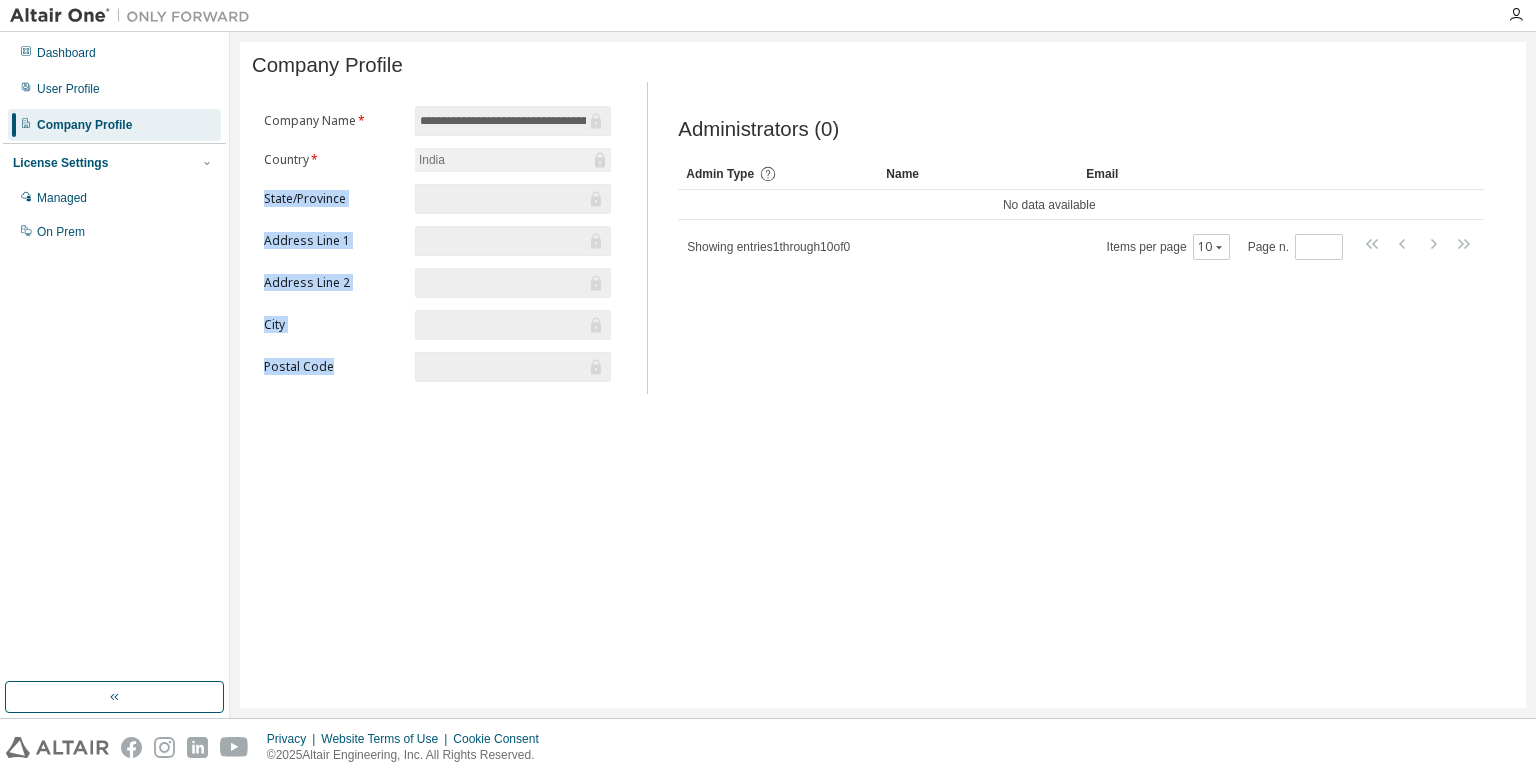 drag, startPoint x: 495, startPoint y: 181, endPoint x: 1036, endPoint y: 306, distance: 555.2531 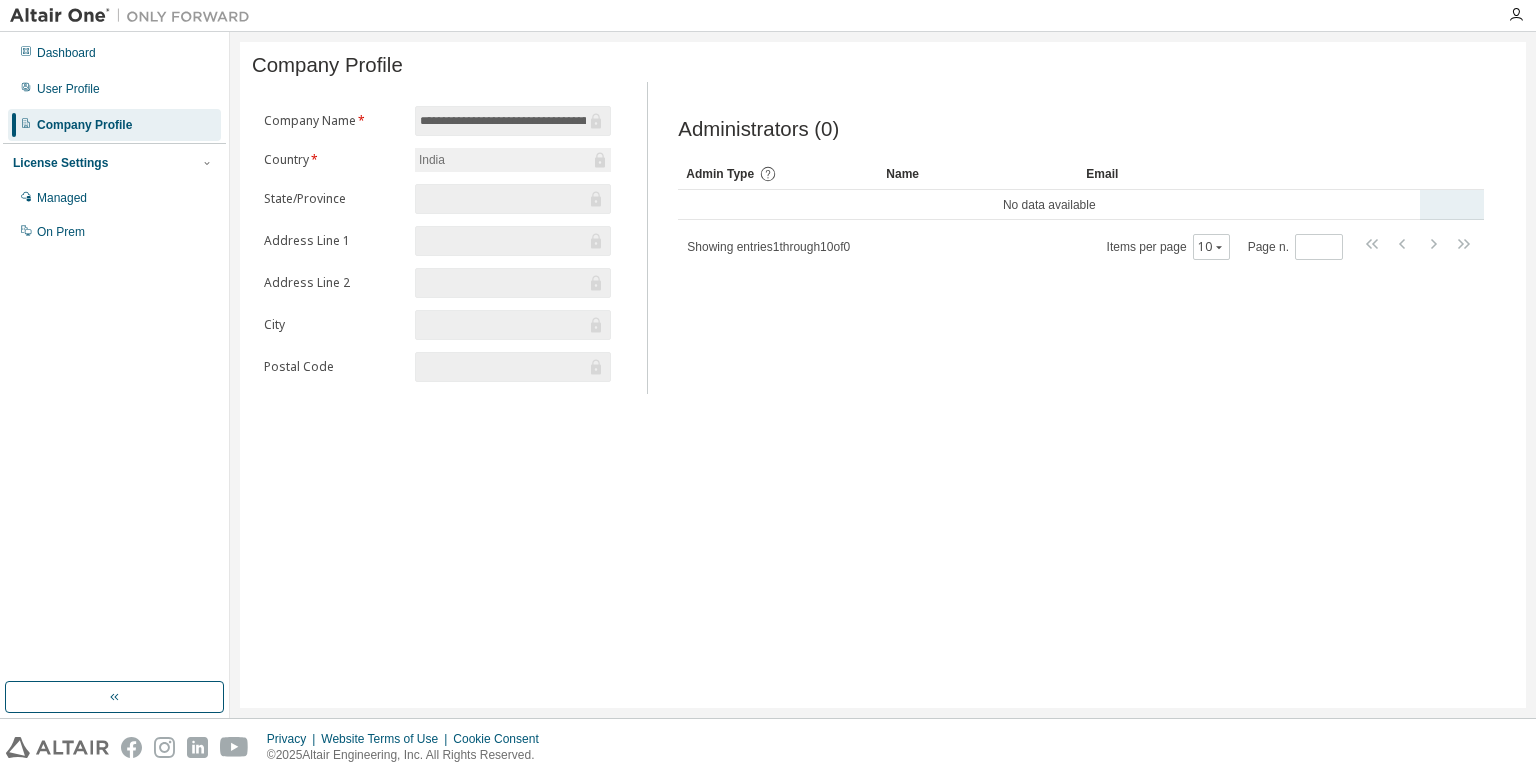 click on "No data available" at bounding box center [1049, 205] 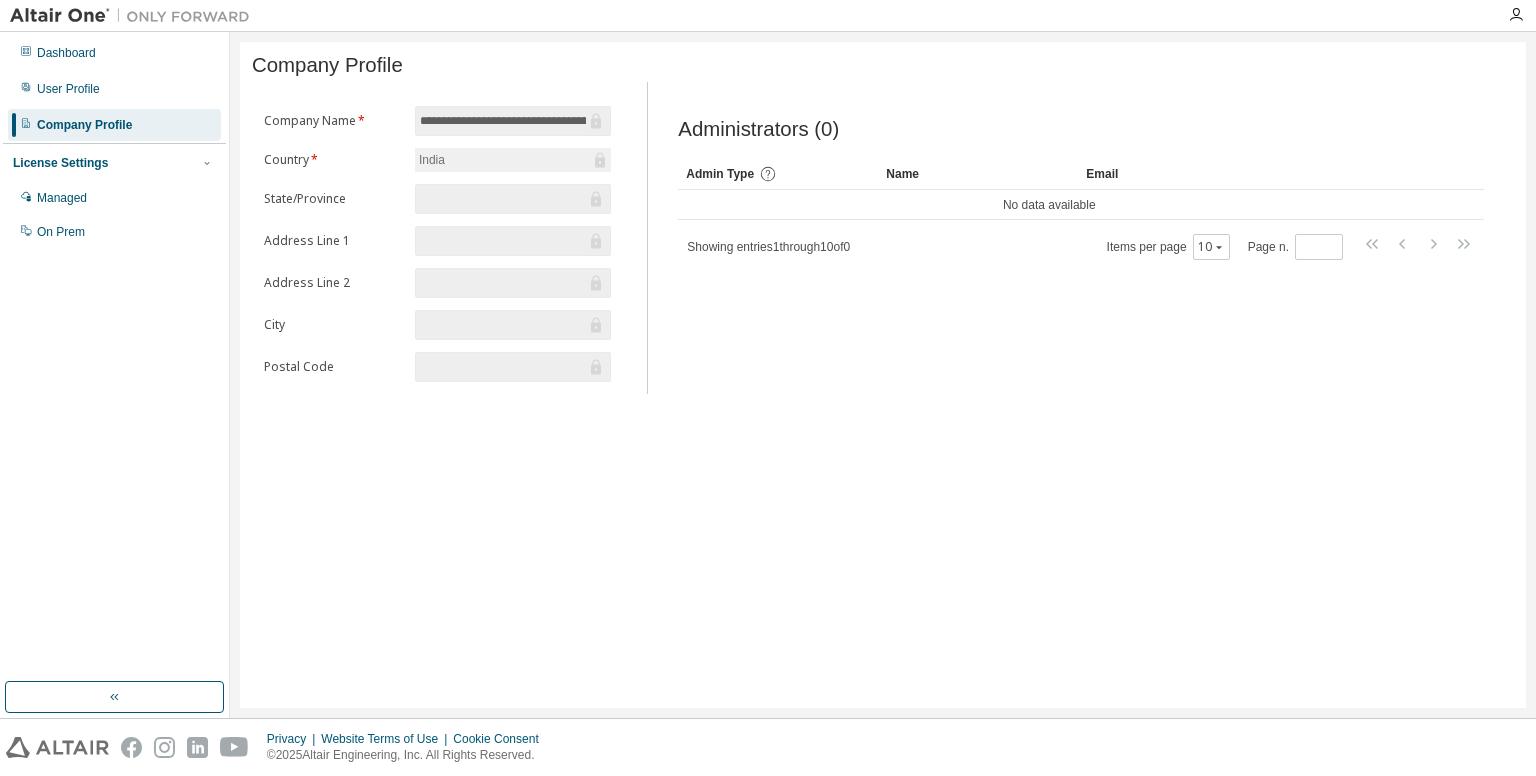 click on "License Settings" at bounding box center (114, 163) 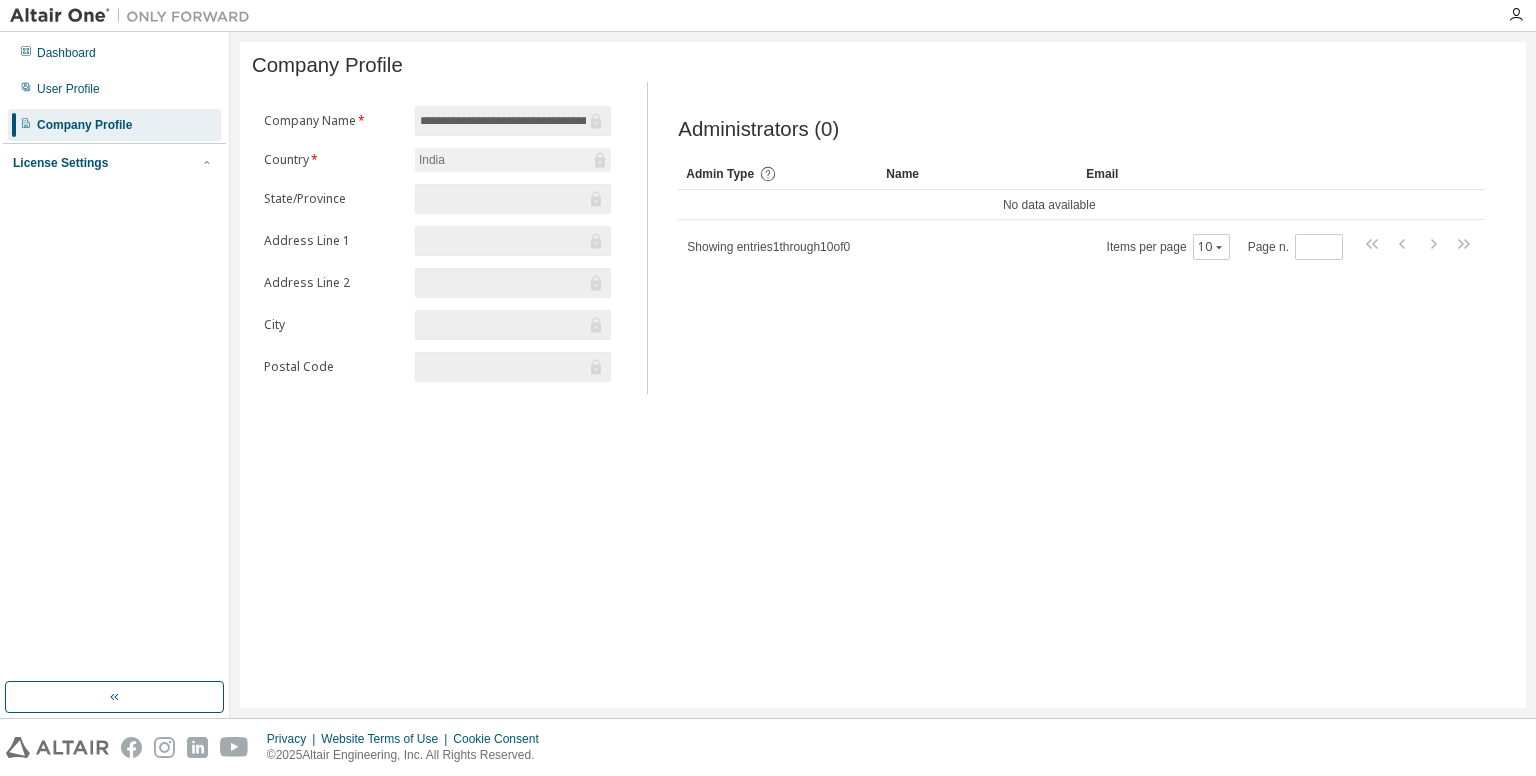 click on "License Settings" at bounding box center [114, 163] 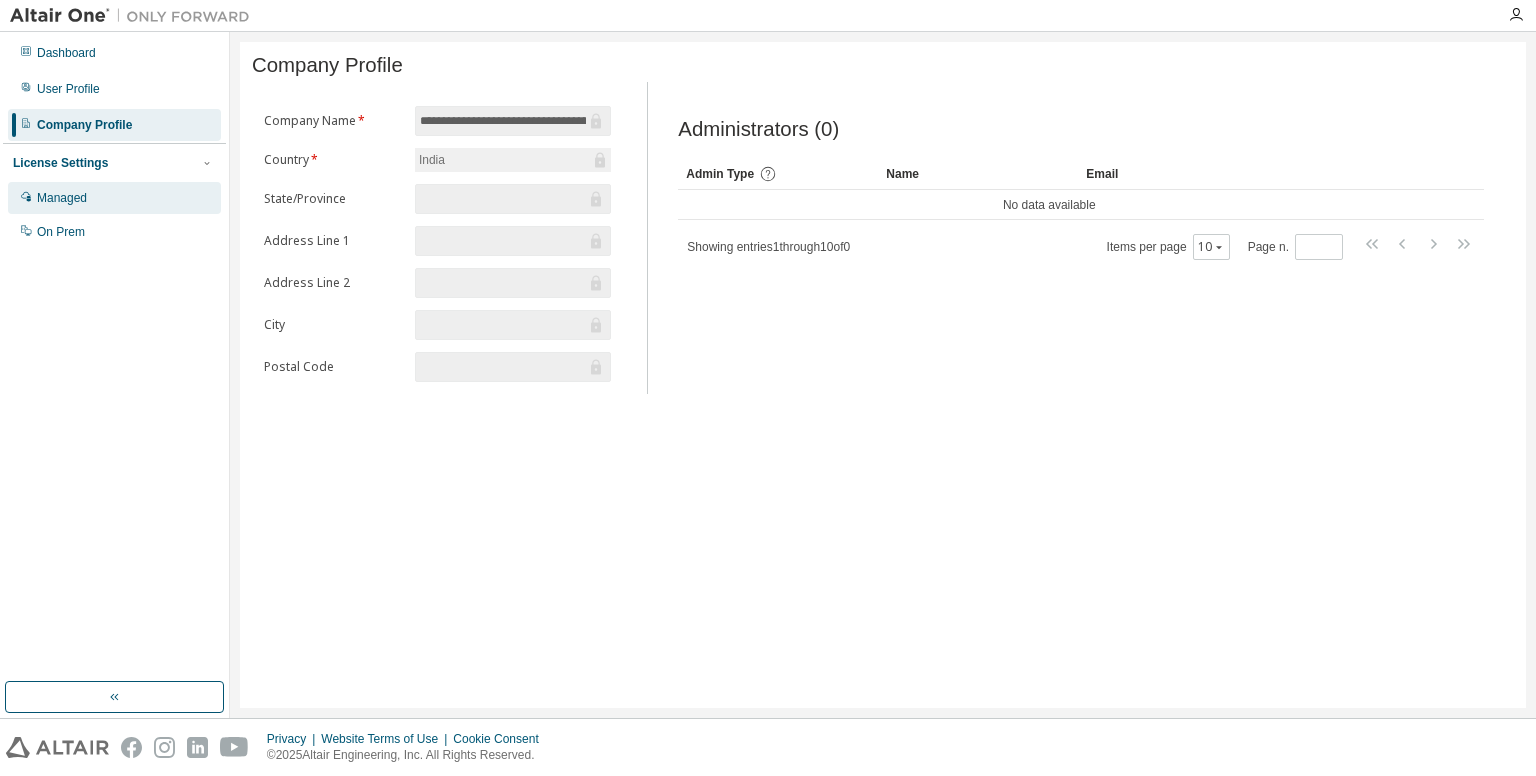 click on "Managed" at bounding box center [114, 198] 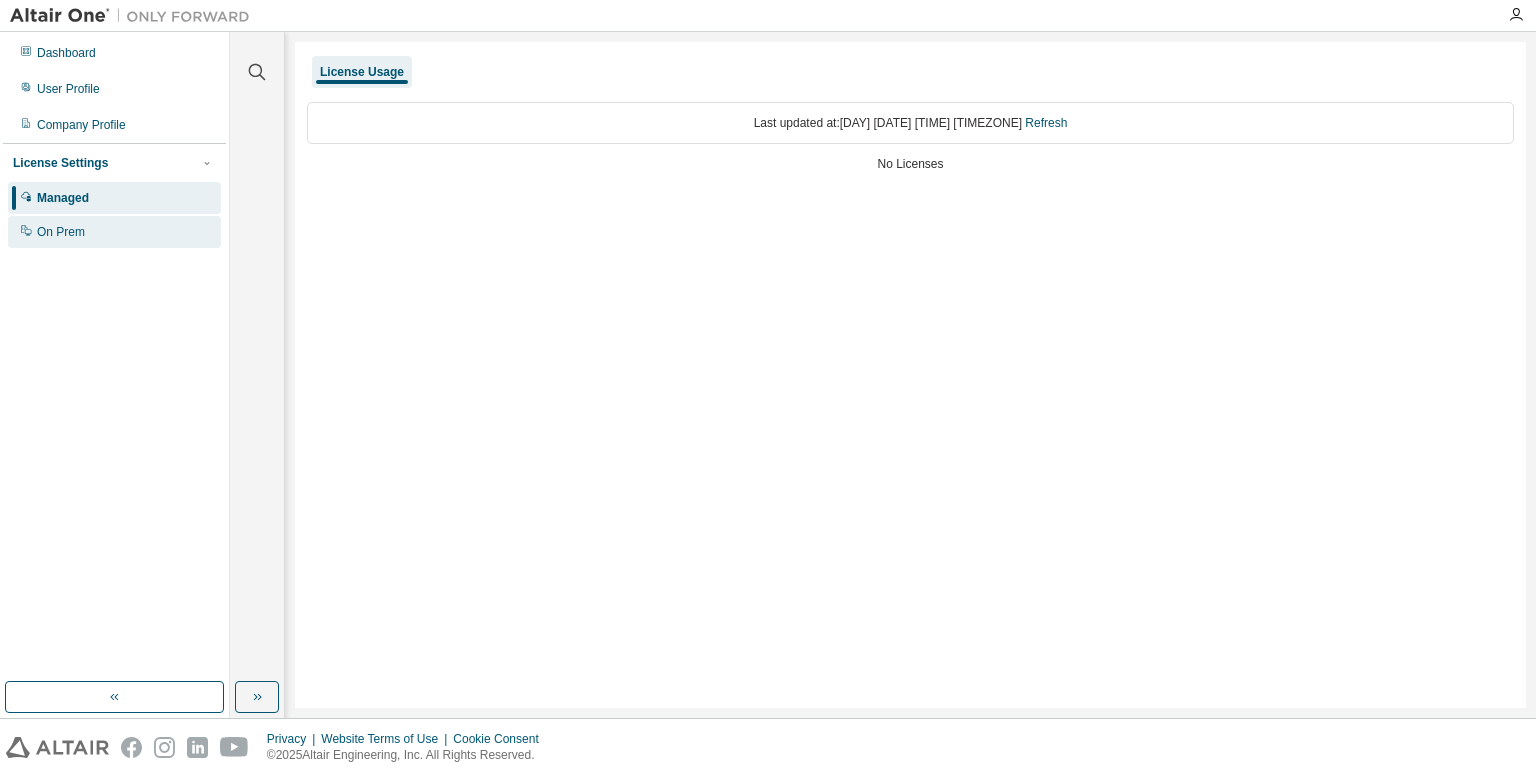 click on "On Prem" at bounding box center (114, 232) 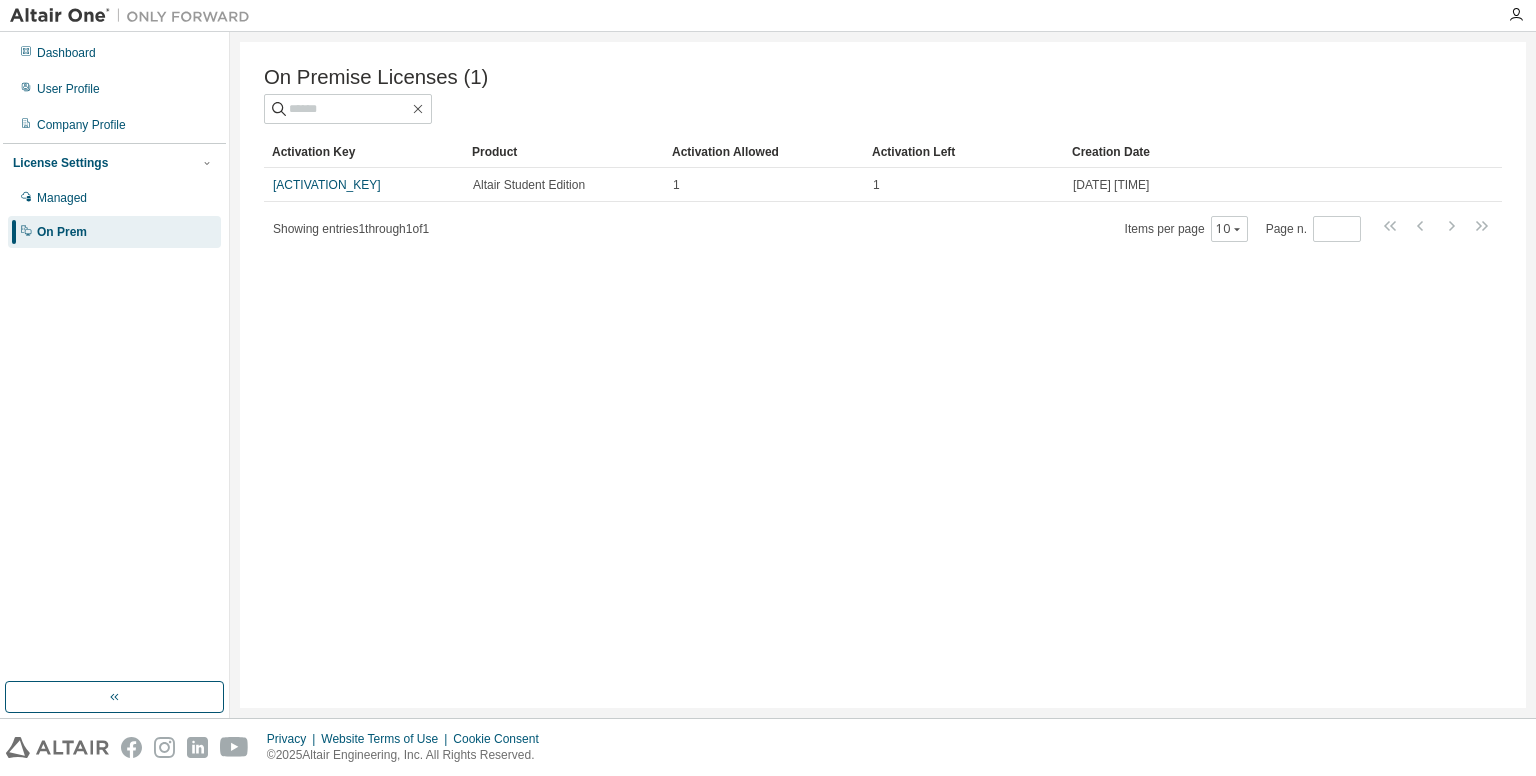 click on "Showing entries  1  through  1  of  1" at bounding box center (351, 229) 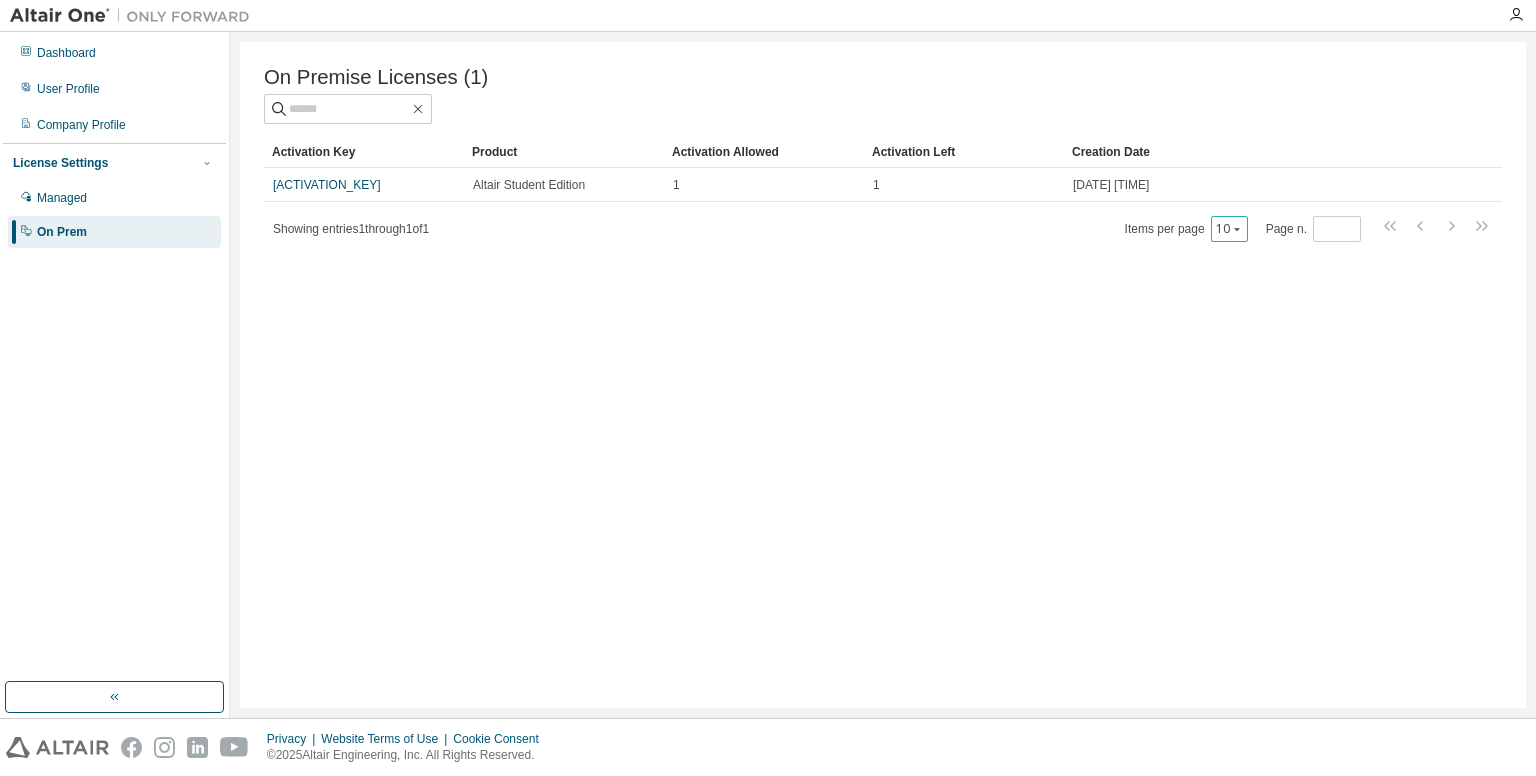 drag, startPoint x: 1238, startPoint y: 245, endPoint x: 1245, endPoint y: 235, distance: 12.206555 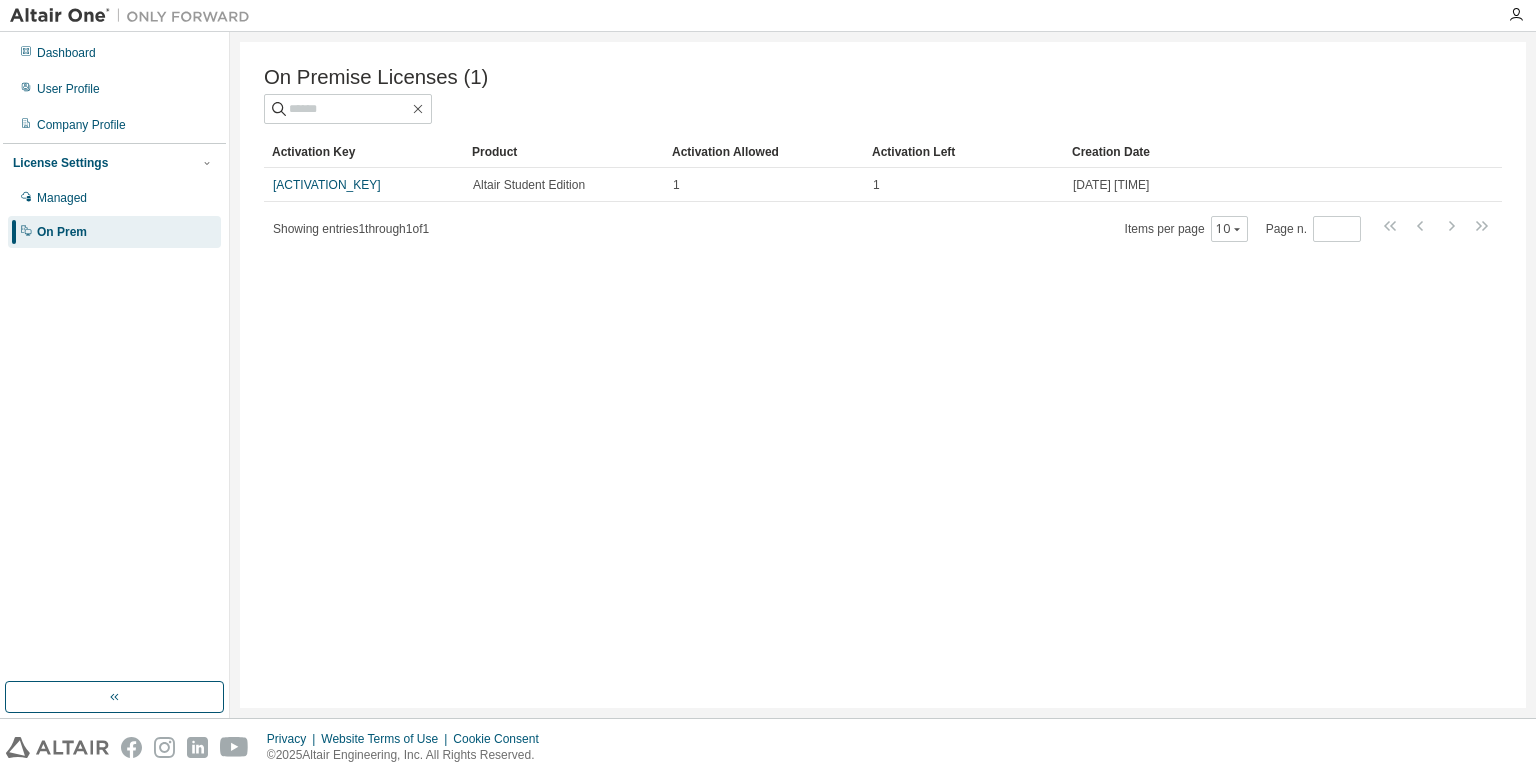 click on "On Premise Licenses (1) Clear Load Save Save As Field Operator Value Select filter Select operand Add criteria Search Activation Key Product Activation Allowed Activation Left Creation Date [ACTIVATION_KEY] Altair Student Edition 1 1 [DATE] [TIME] Showing entries  1  through  1  of  1 Items per page 10 Page n. *" at bounding box center (883, 375) 